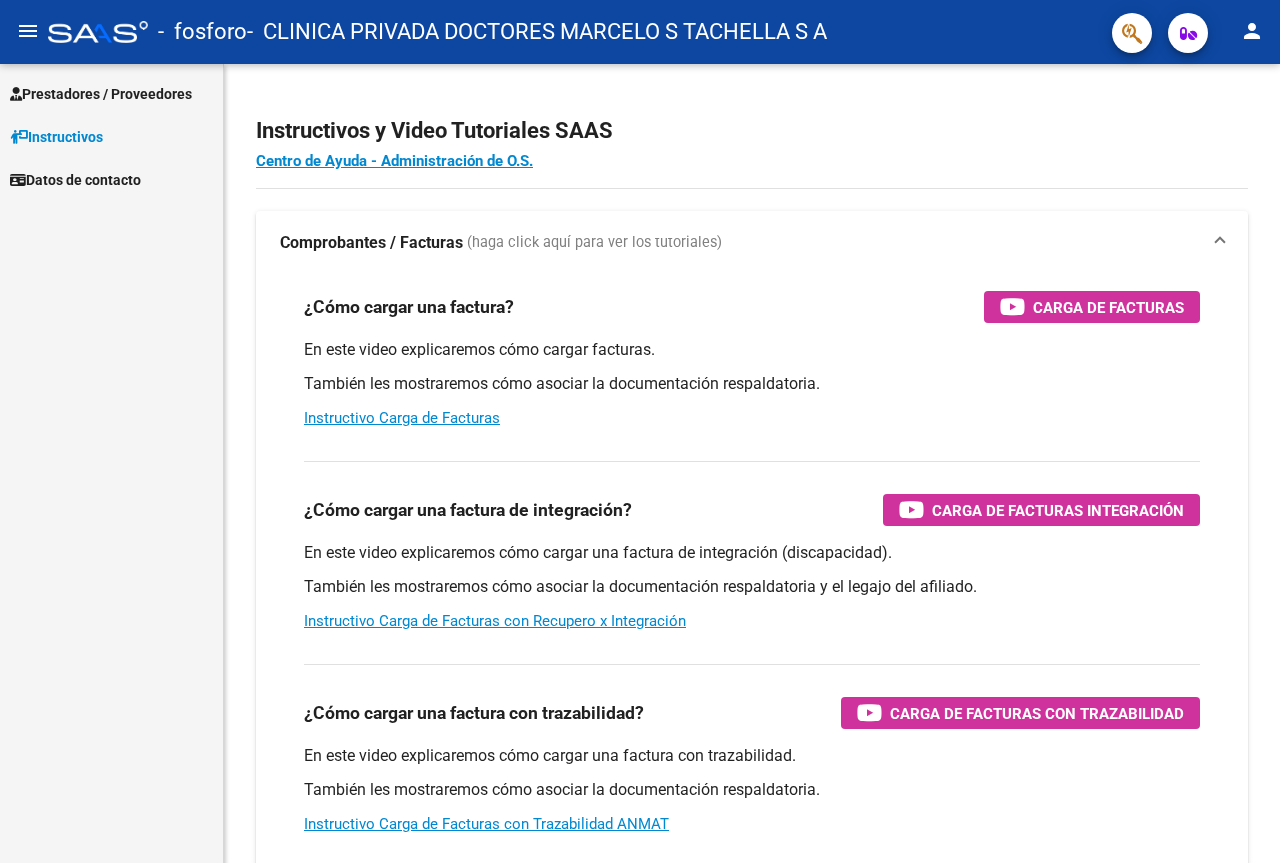 scroll, scrollTop: 0, scrollLeft: 0, axis: both 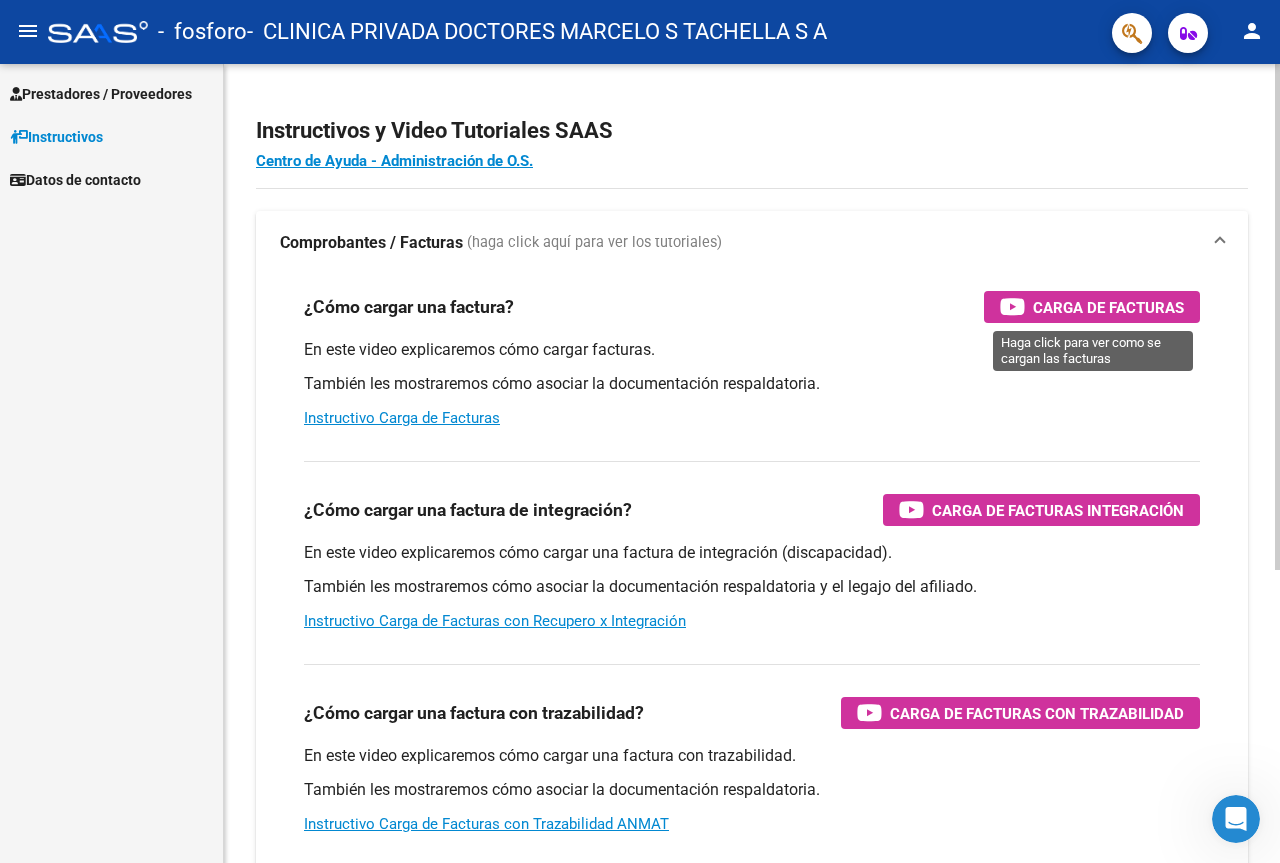 click at bounding box center [1012, 306] 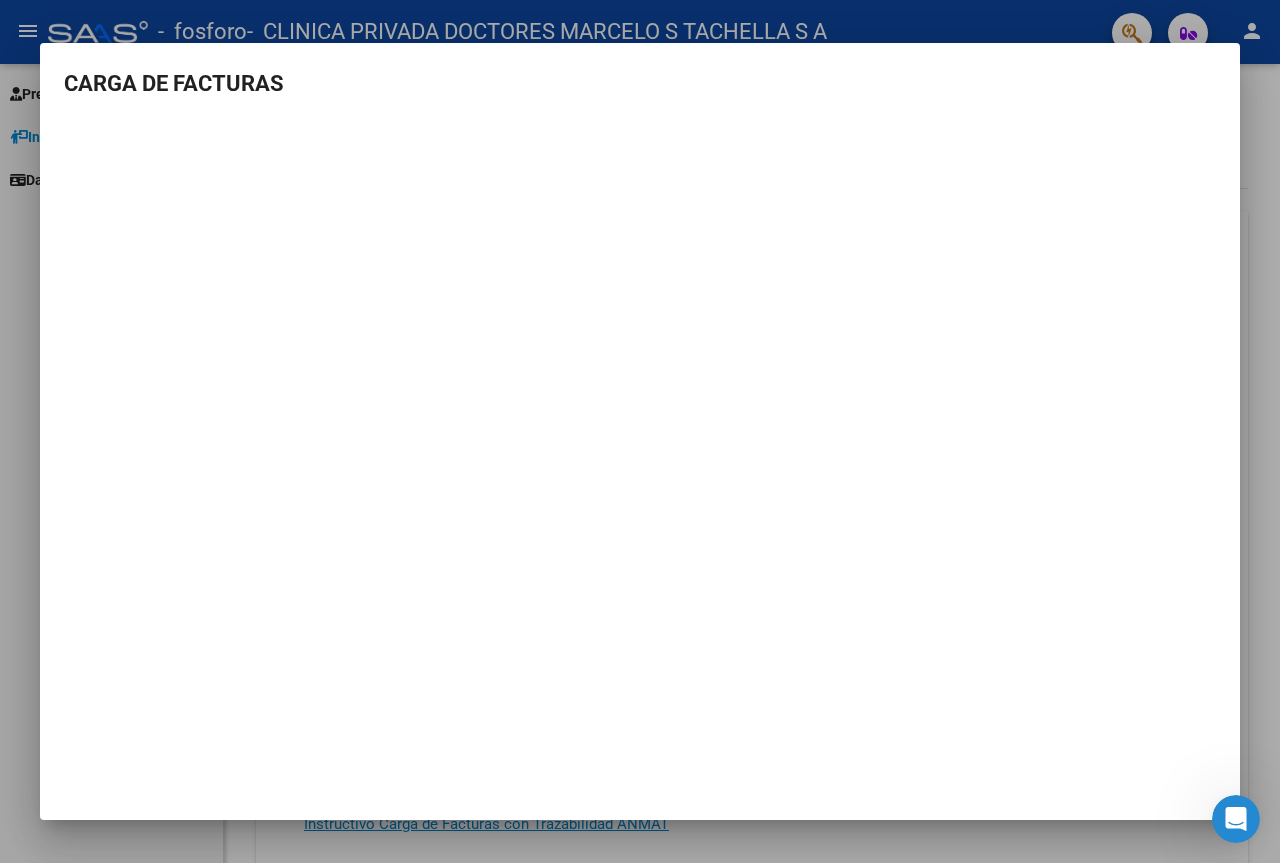 click at bounding box center (640, 431) 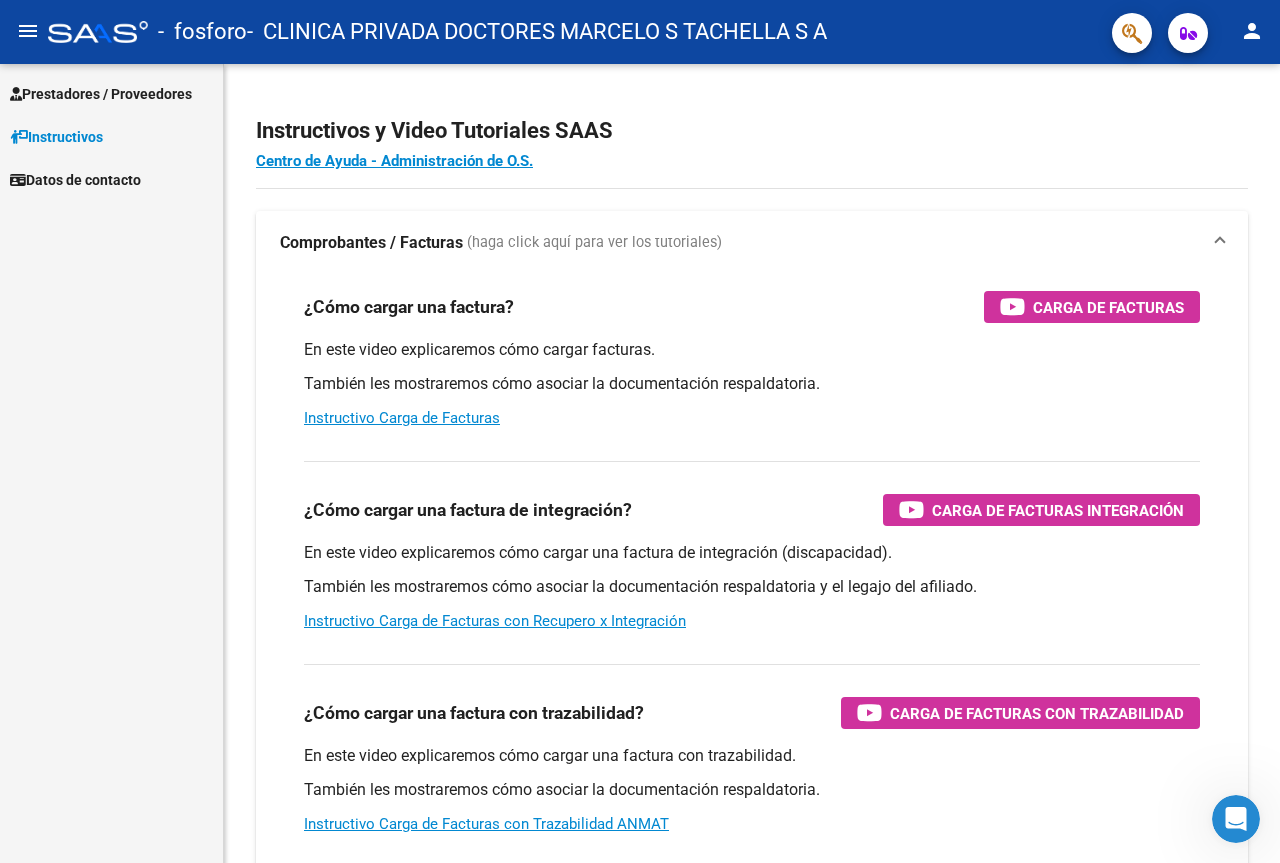 click on "Prestadores / Proveedores" at bounding box center (101, 94) 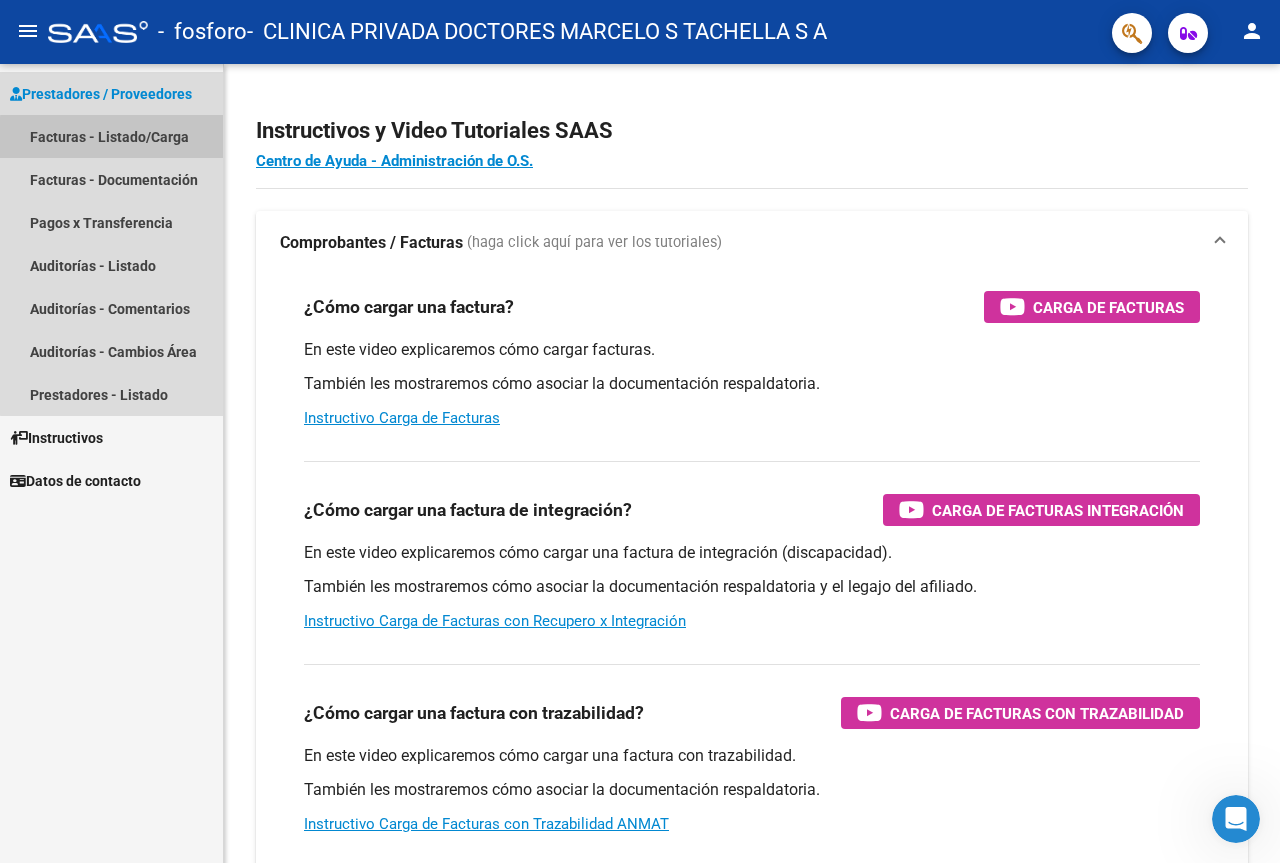 click on "Facturas - Listado/Carga" at bounding box center (111, 136) 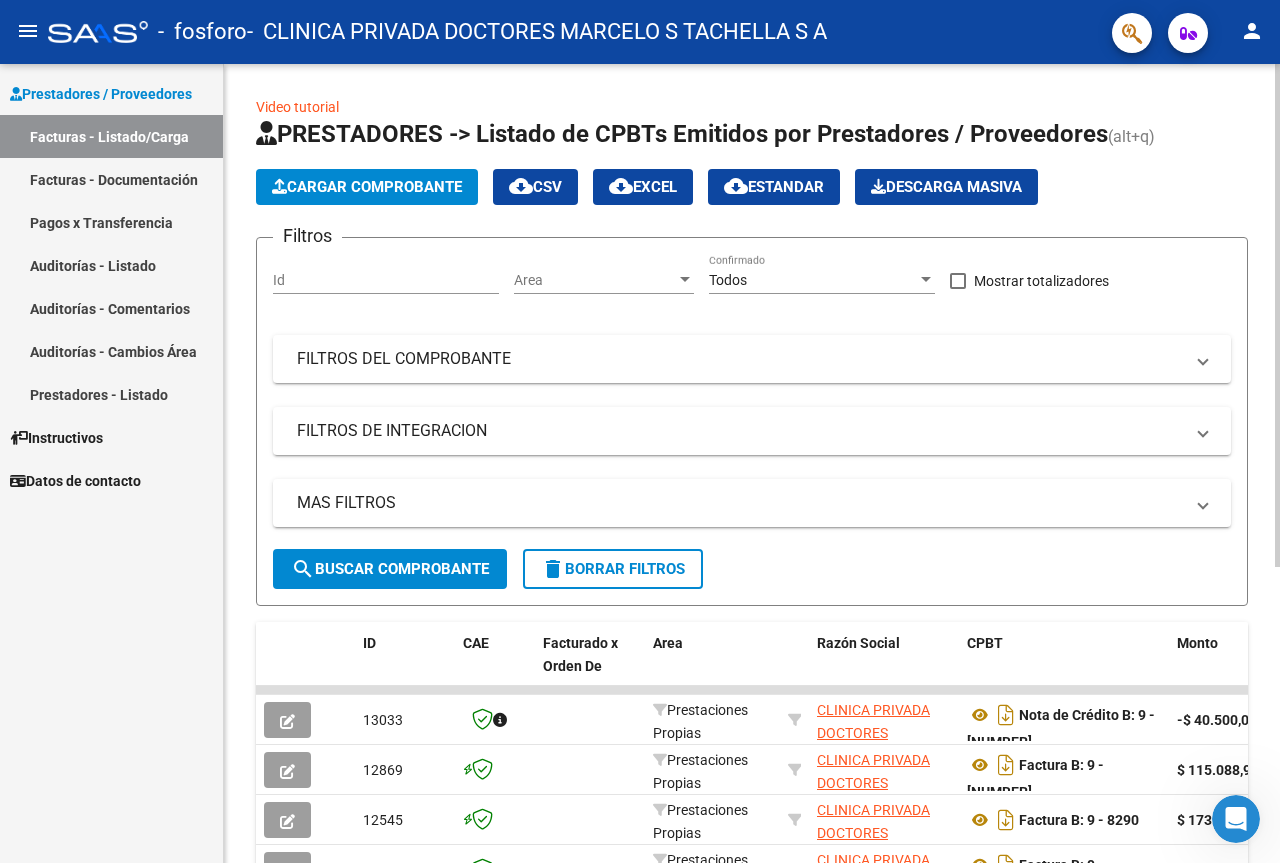 click on "Cargar Comprobante" 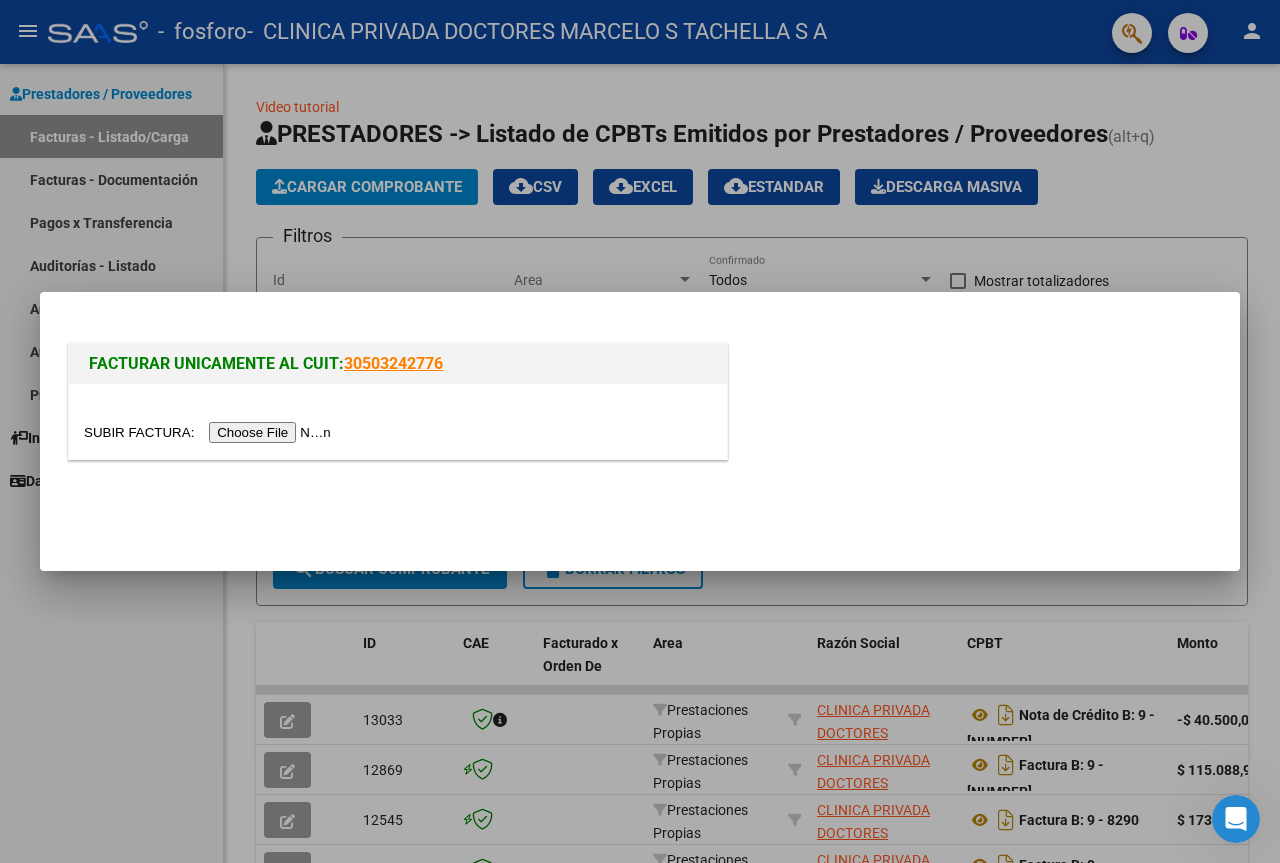 click at bounding box center [210, 432] 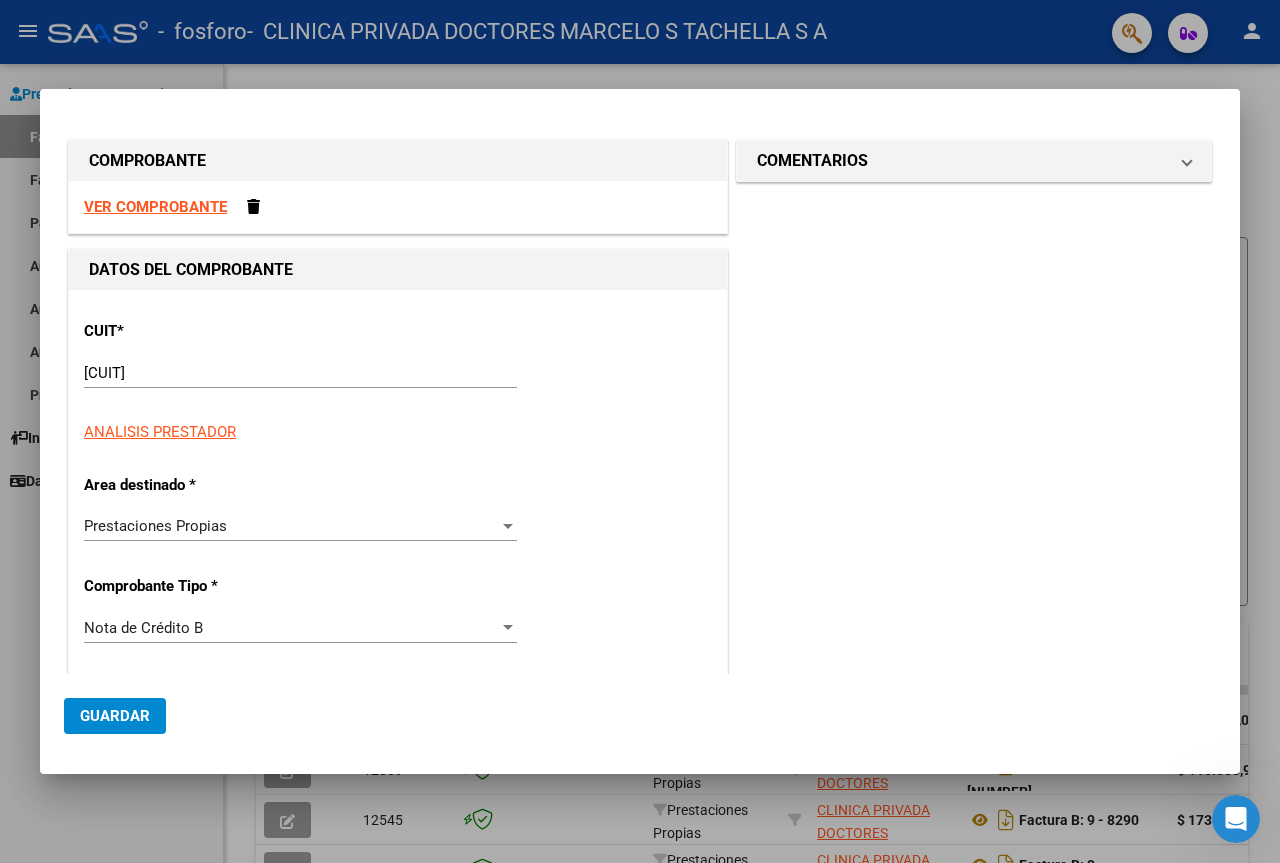 click on "VER COMPROBANTE" at bounding box center (155, 207) 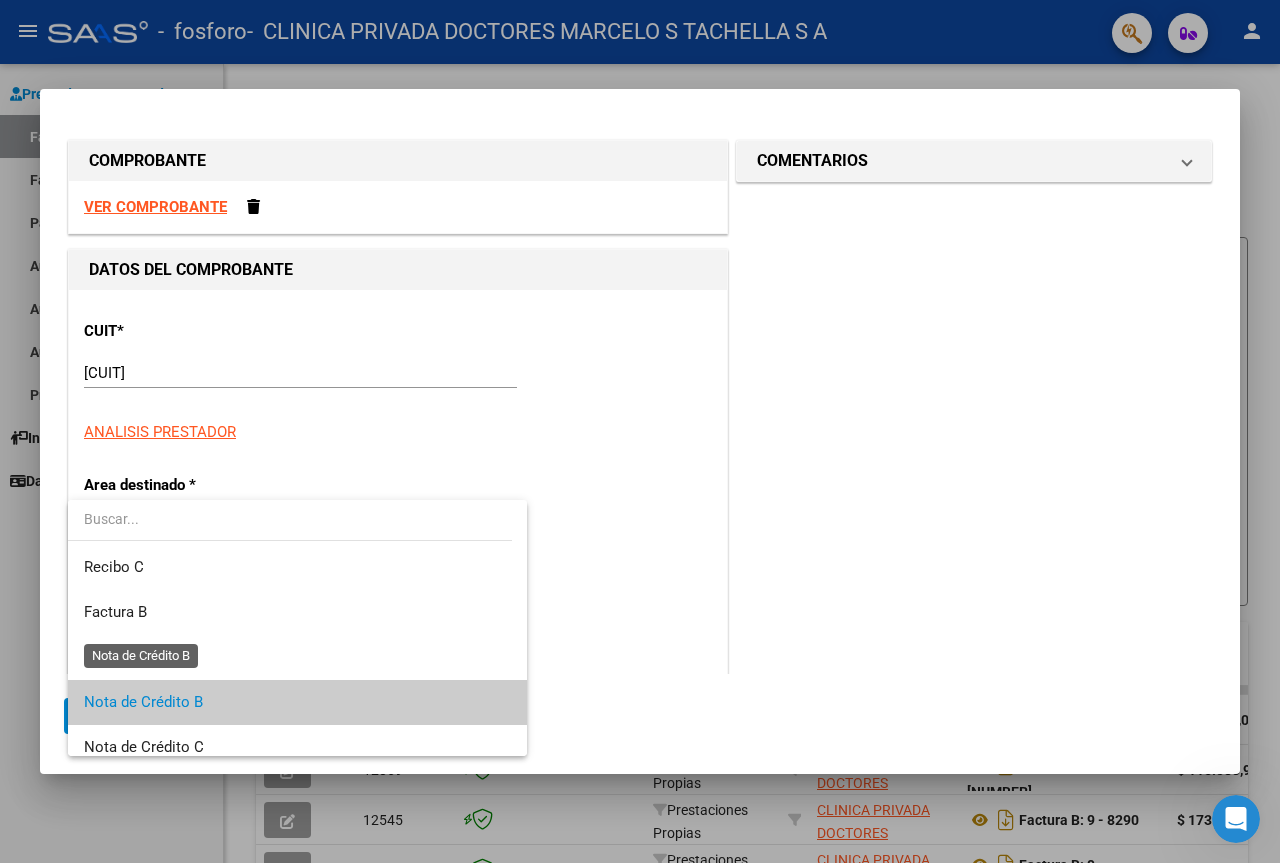 scroll, scrollTop: 75, scrollLeft: 0, axis: vertical 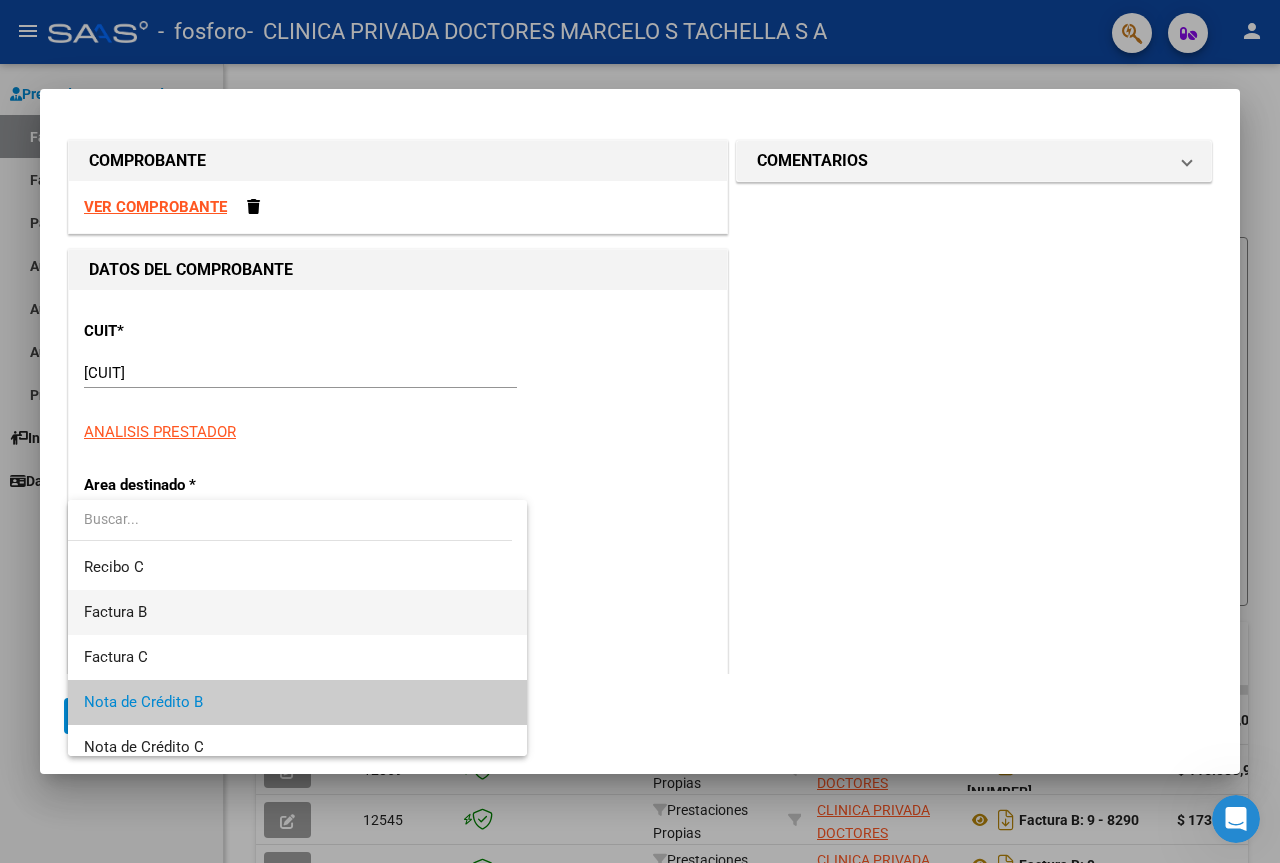 click on "Factura B" at bounding box center [297, 612] 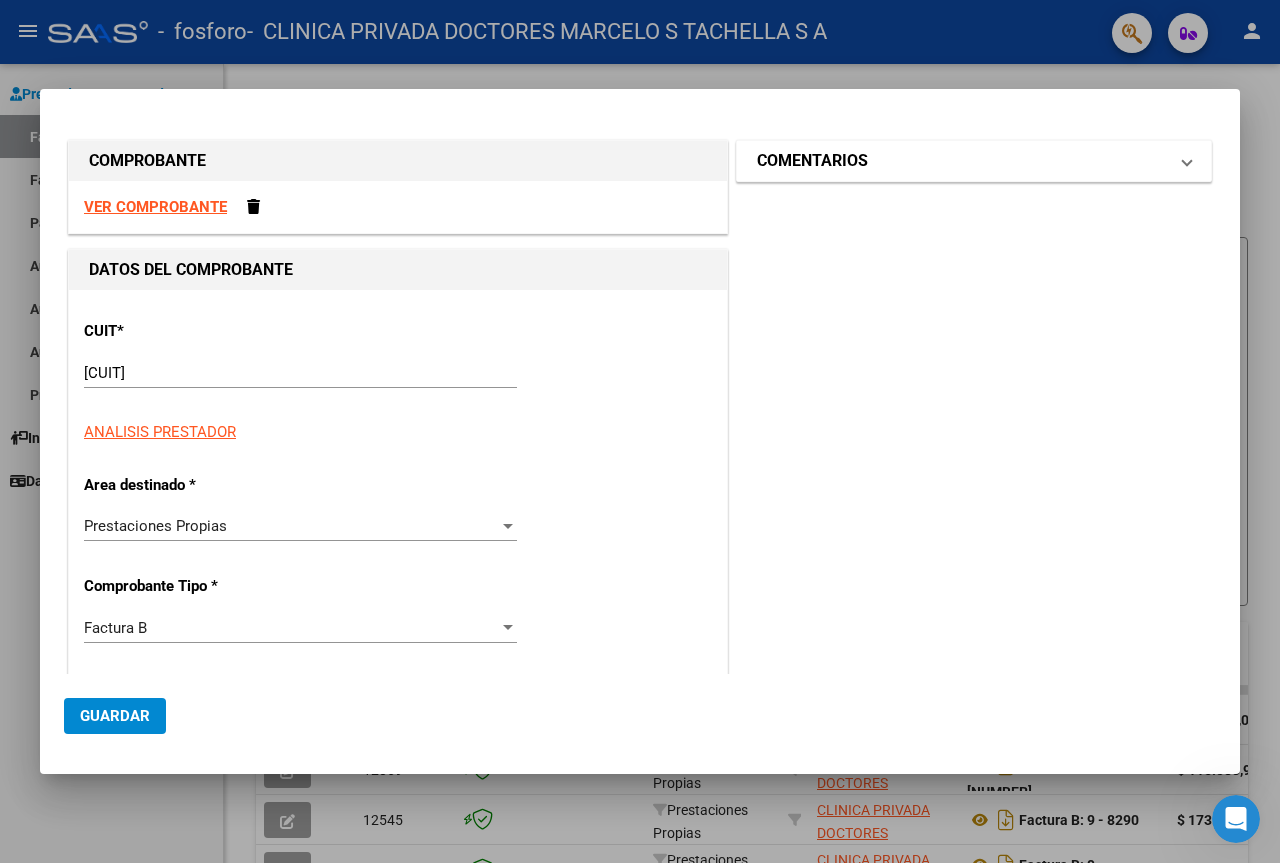click on "COMENTARIOS" at bounding box center [974, 161] 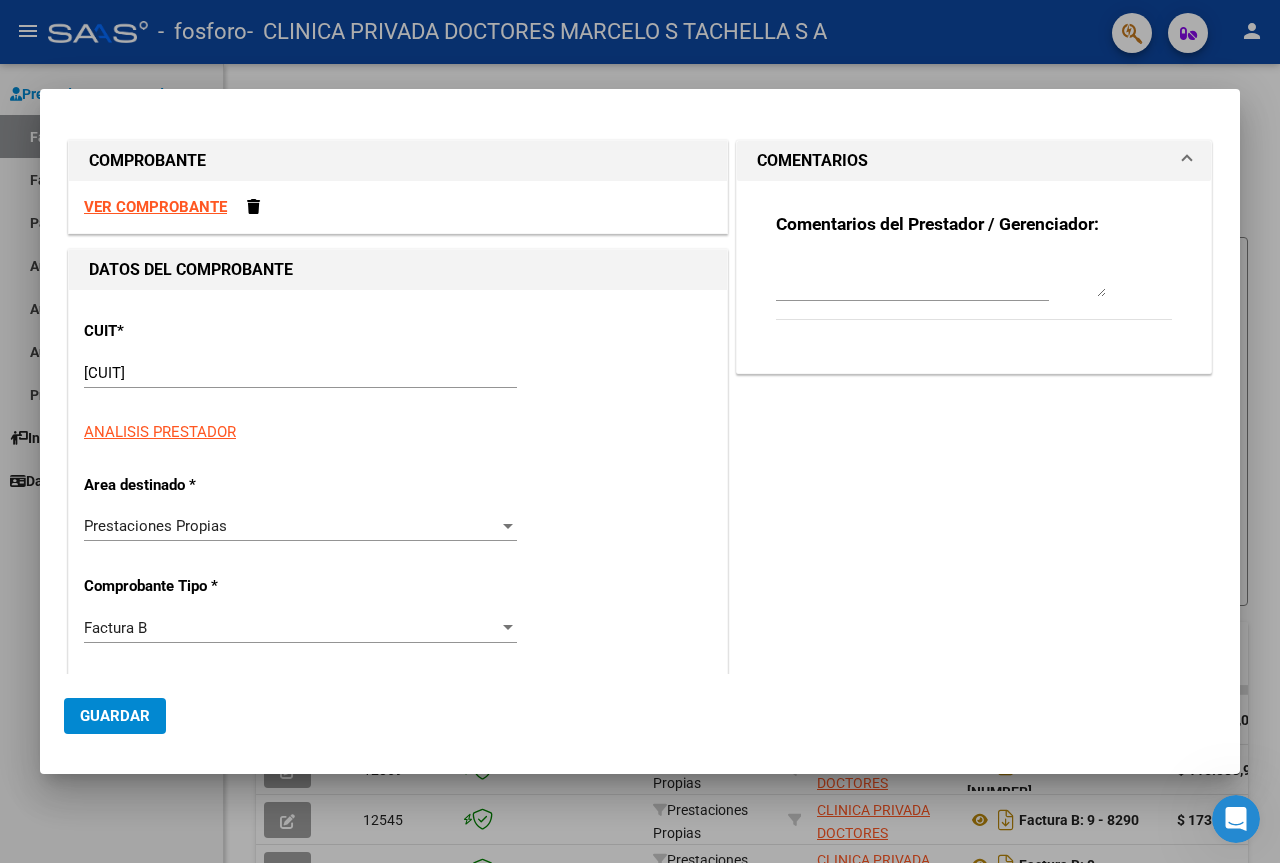 click at bounding box center [941, 277] 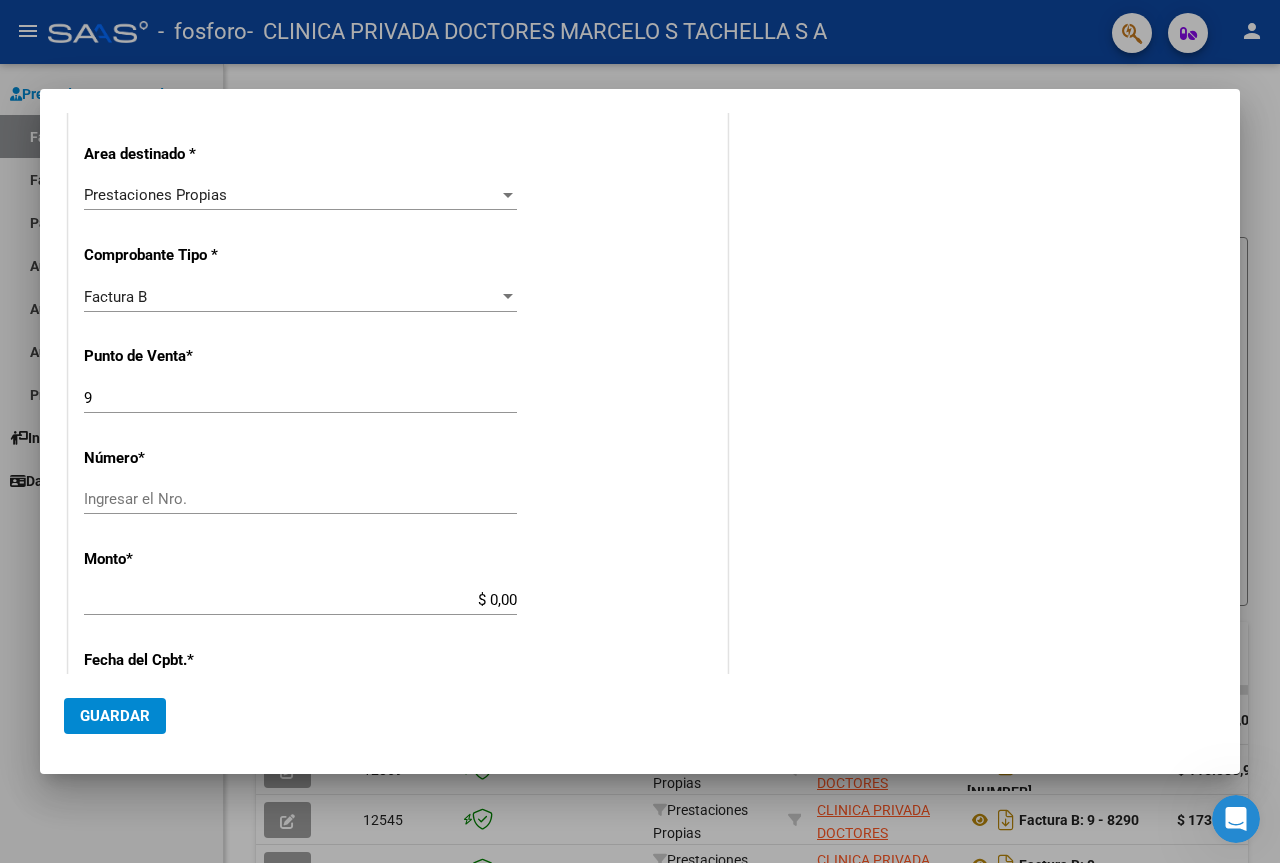 scroll, scrollTop: 400, scrollLeft: 0, axis: vertical 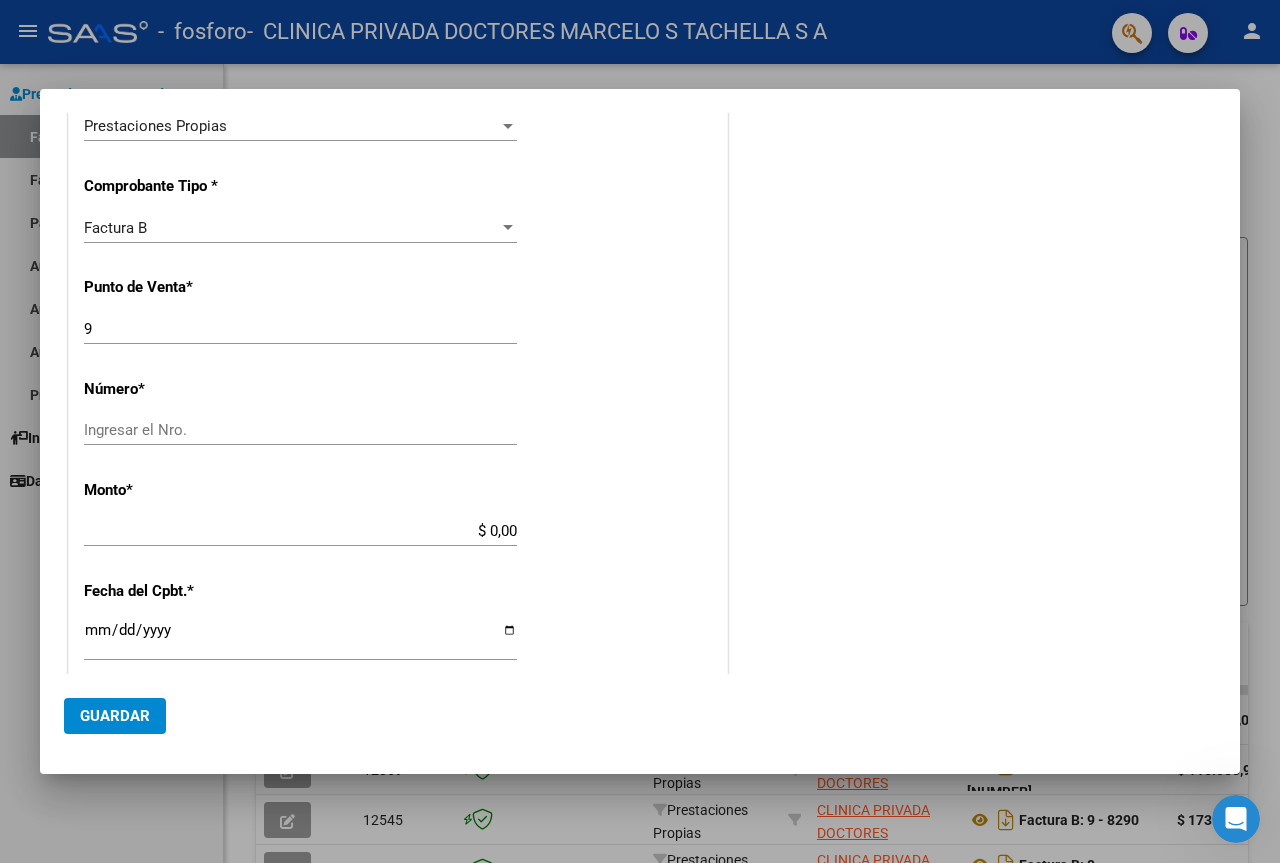 type on "PRESTACIONES DE INTERNACION [DATE]" 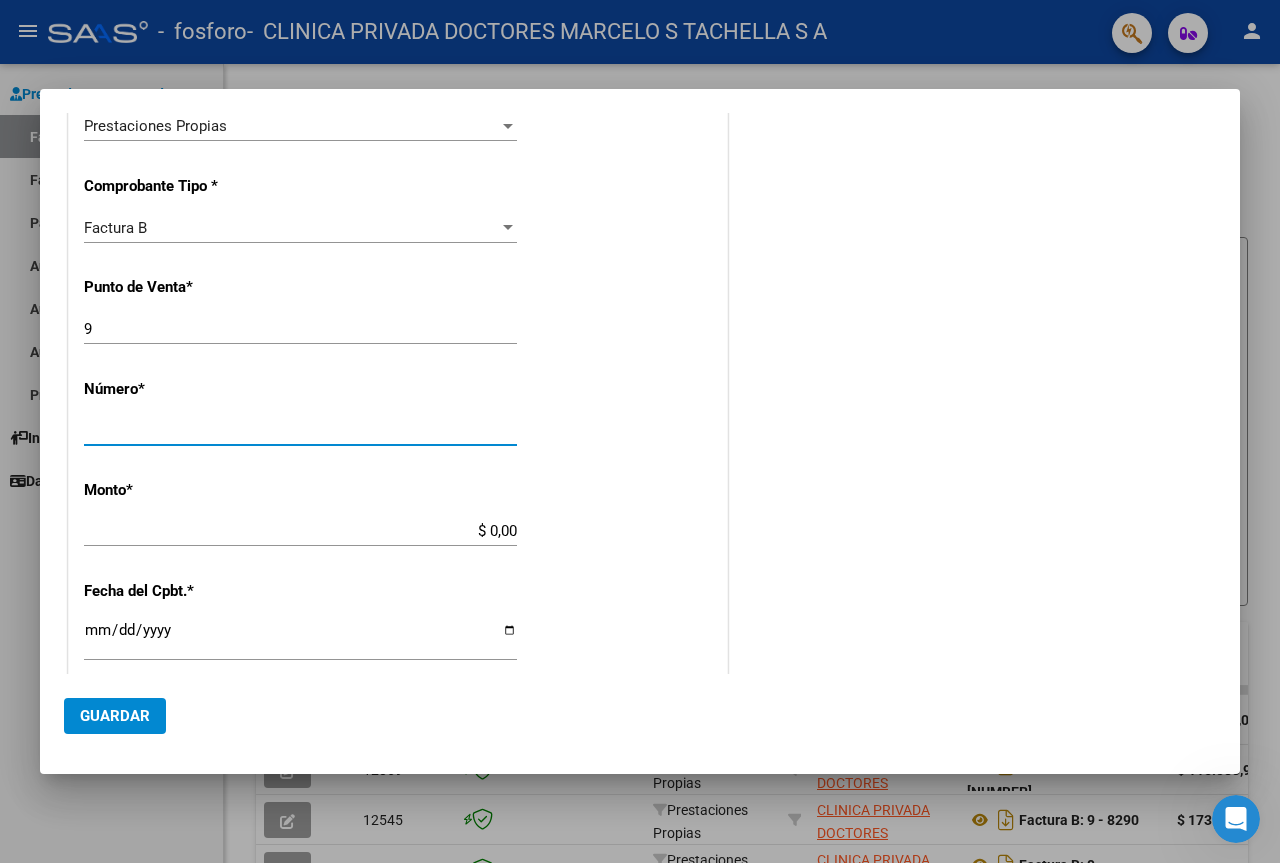 type on "[NUMBER]" 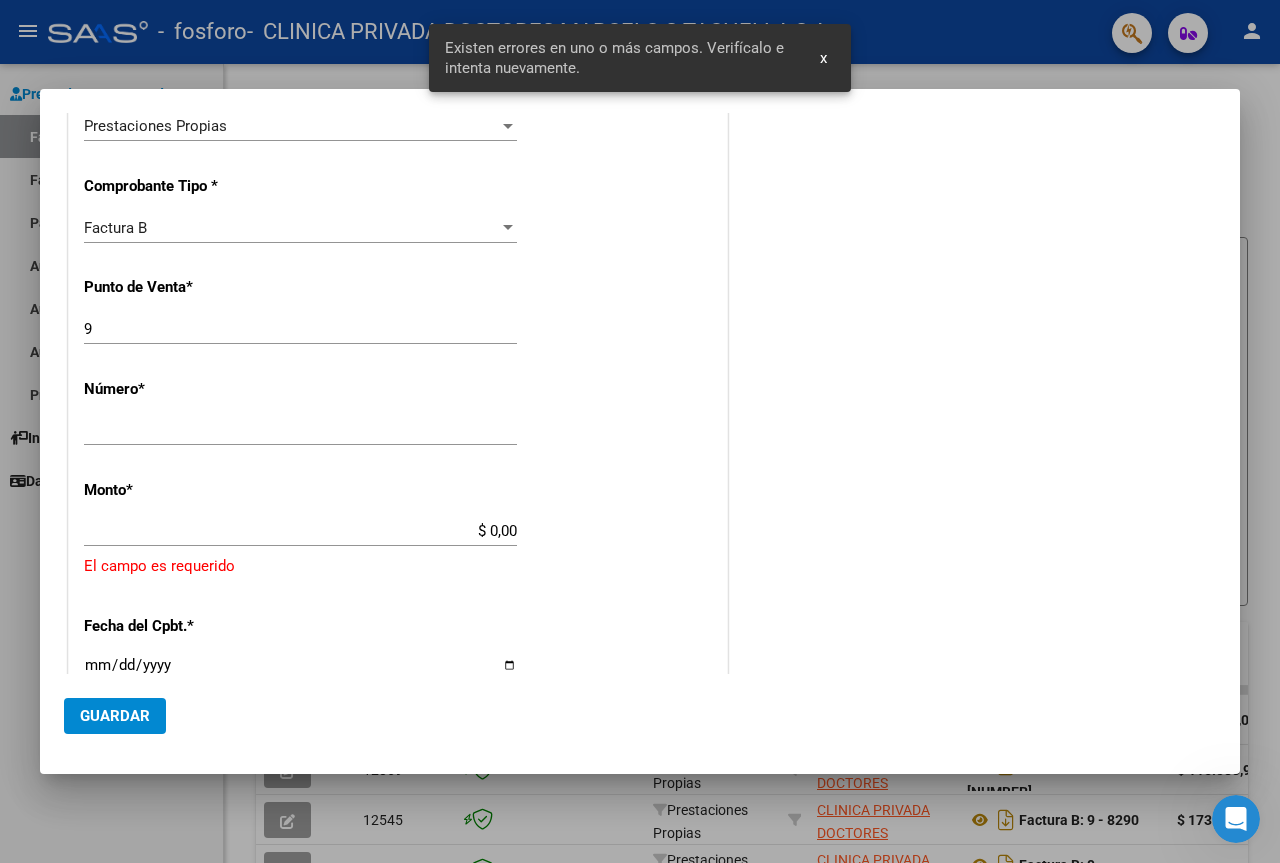 scroll, scrollTop: 528, scrollLeft: 0, axis: vertical 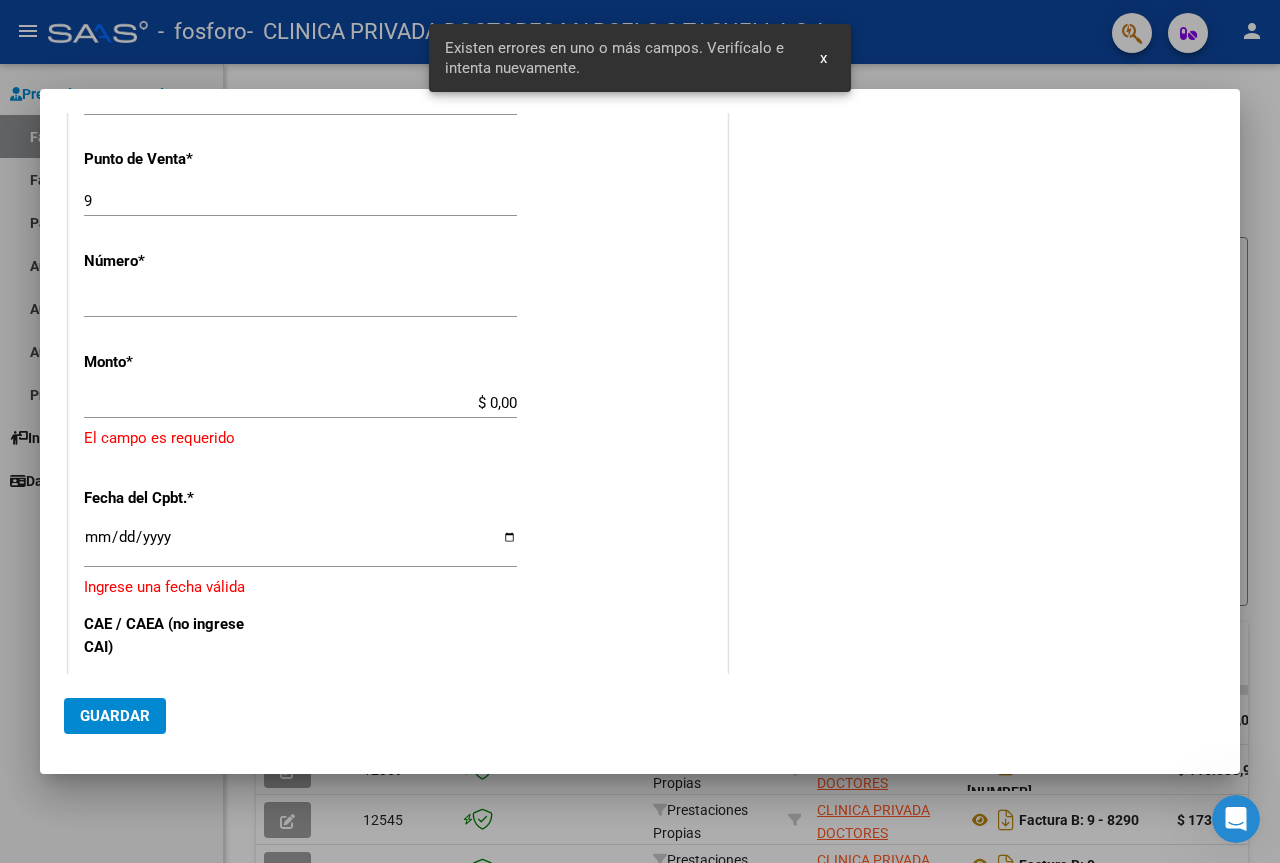drag, startPoint x: 288, startPoint y: 527, endPoint x: 318, endPoint y: 527, distance: 30 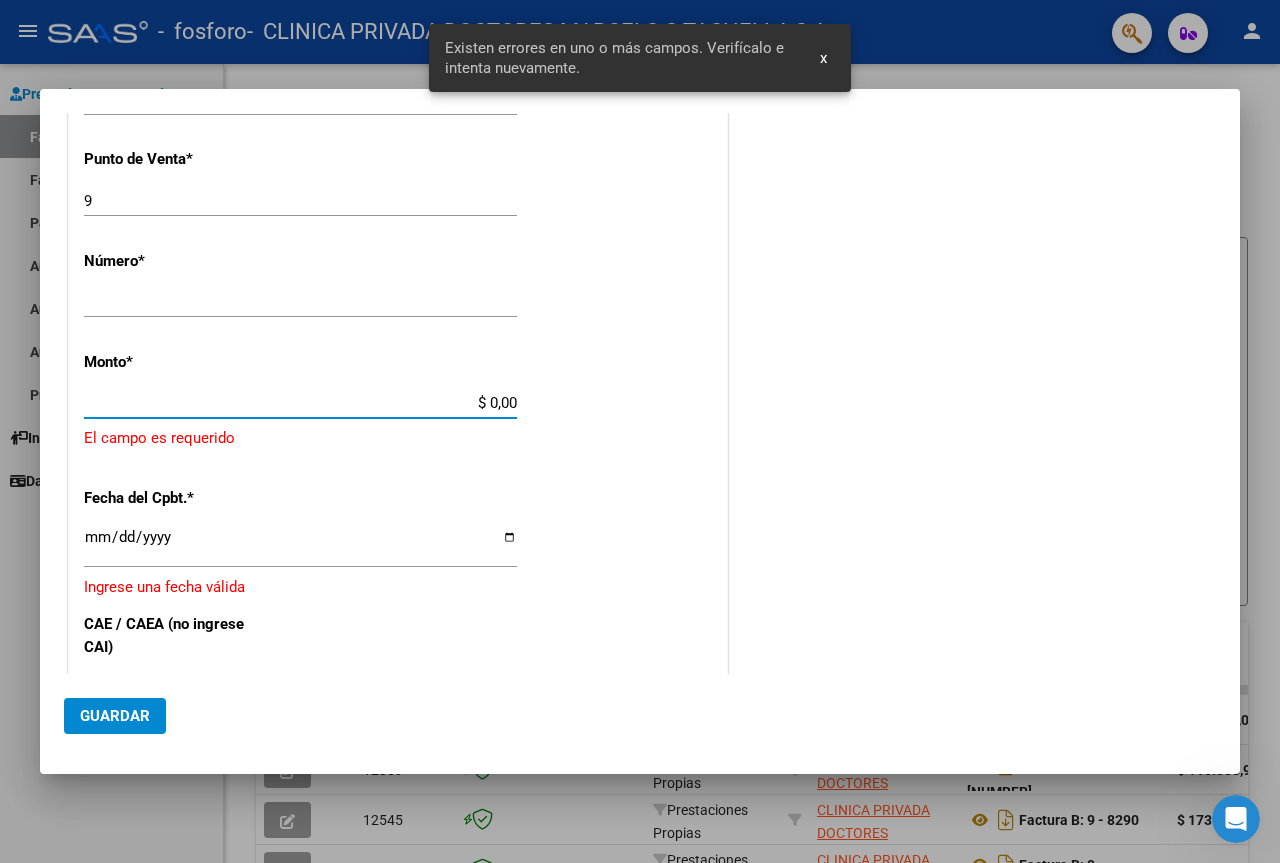 drag, startPoint x: 401, startPoint y: 400, endPoint x: 595, endPoint y: 406, distance: 194.09276 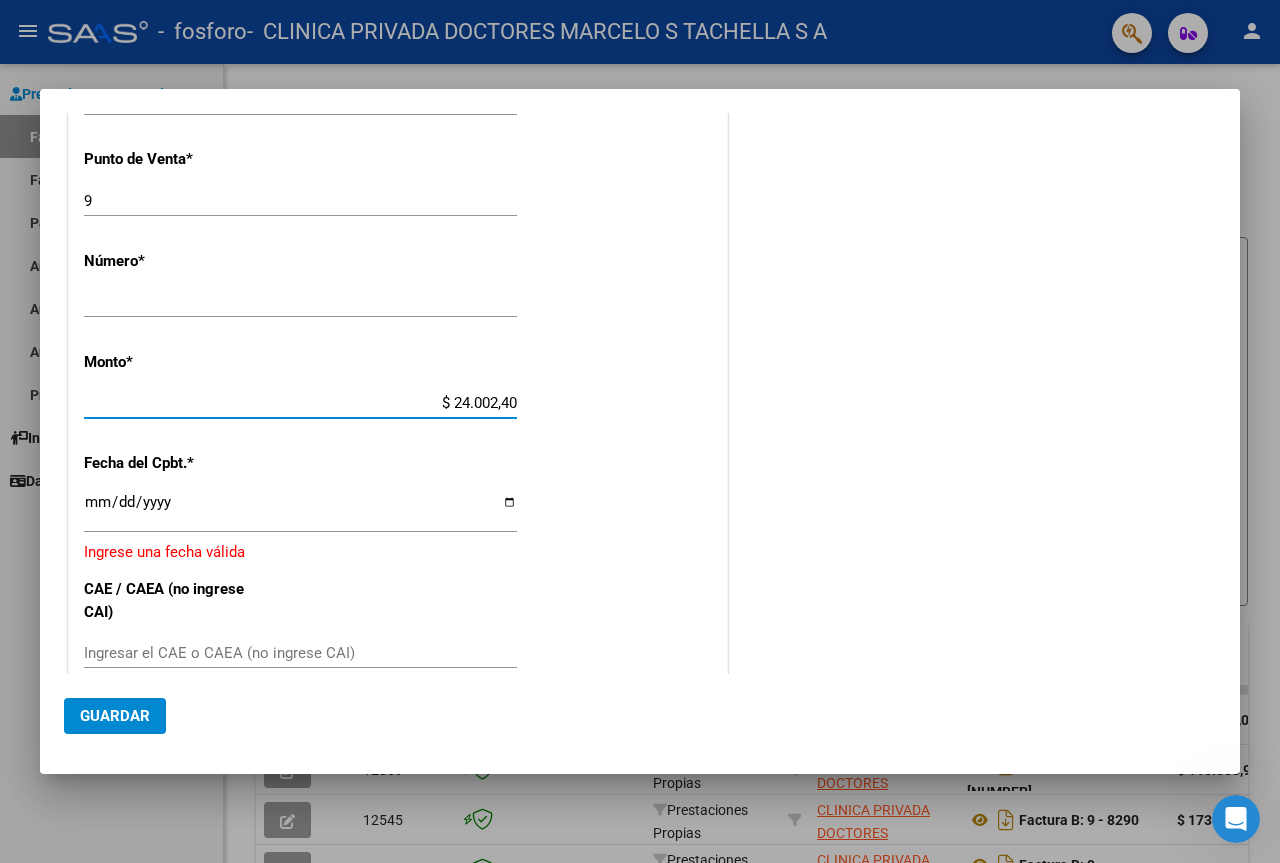 type on "$ [NUMBER]" 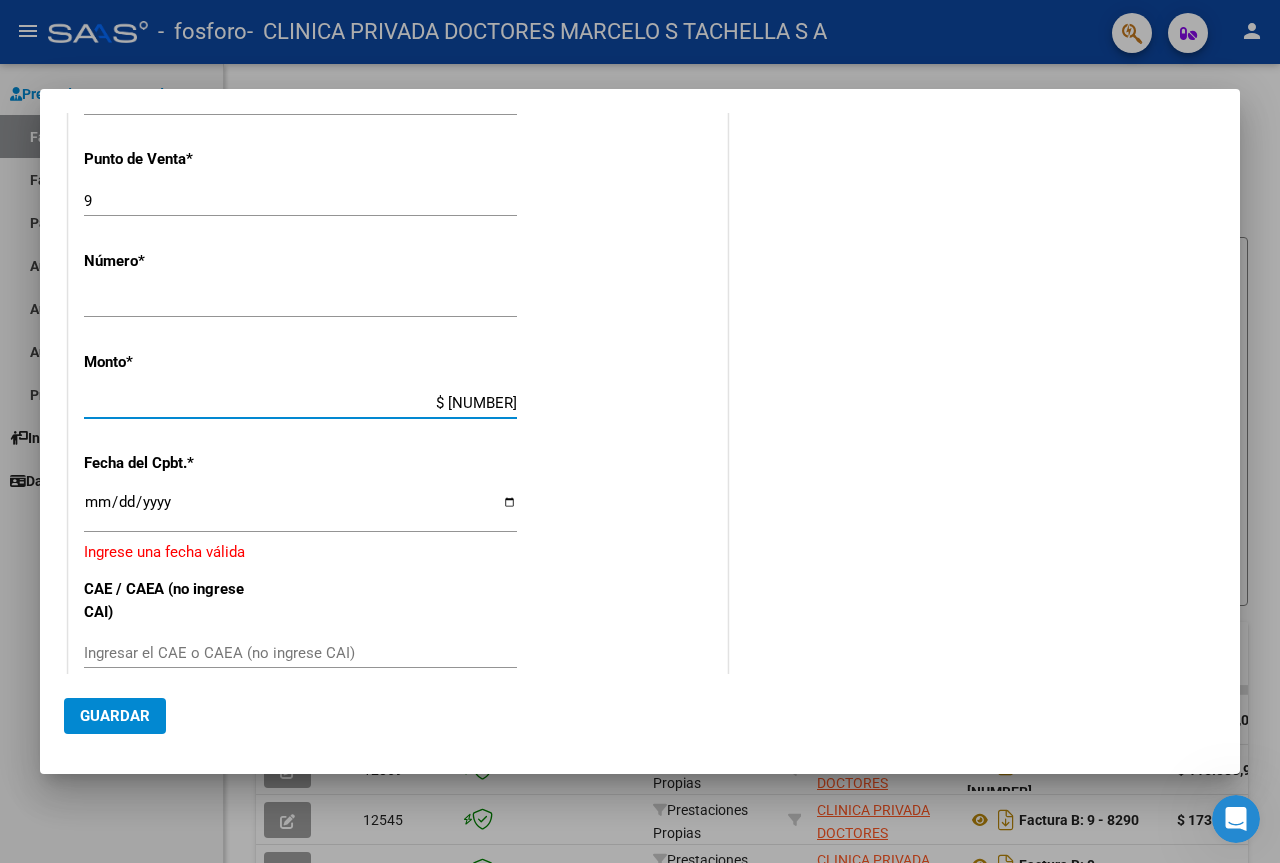 click on "Ingresar la fecha" at bounding box center (300, 510) 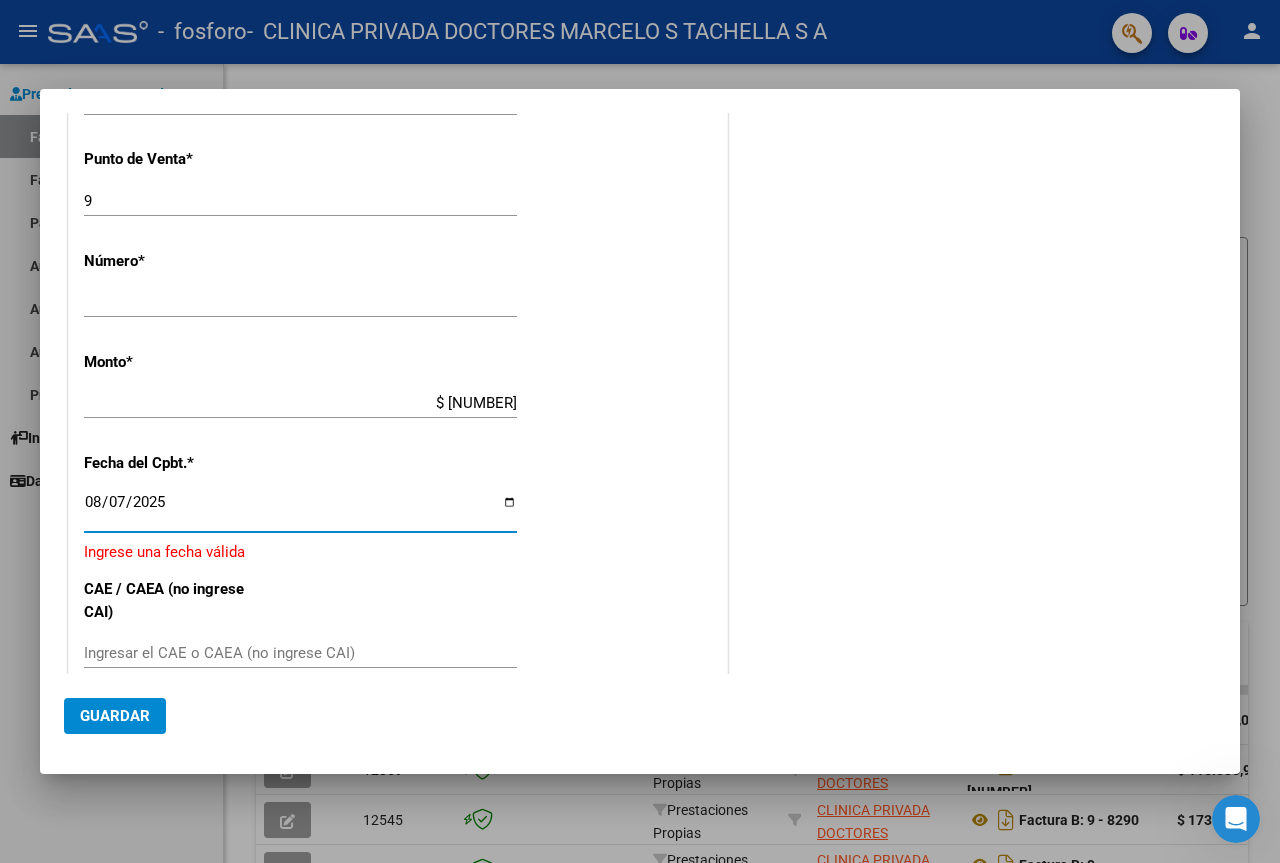 type on "2025-08-07" 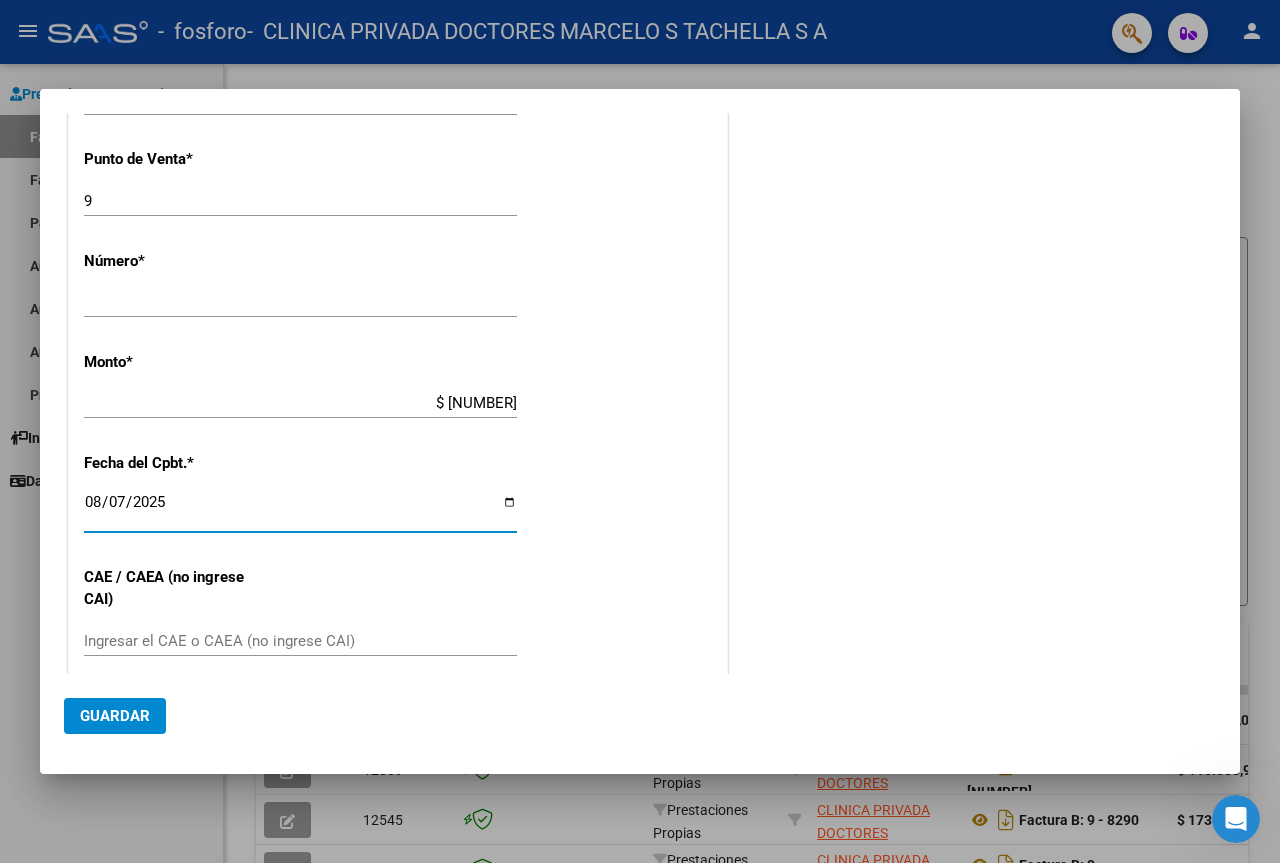 click on "Ingresar el CAE o CAEA (no ingrese CAI)" at bounding box center [300, 641] 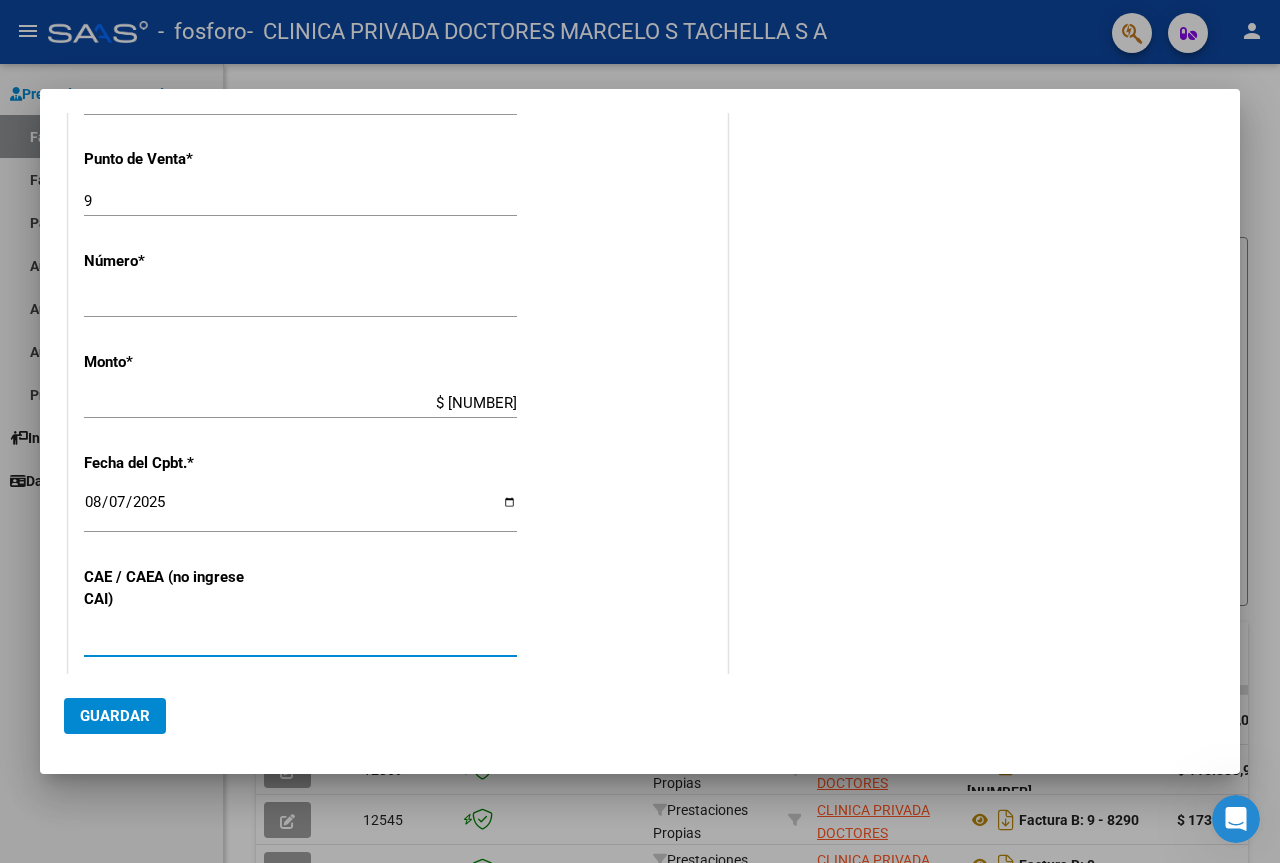 type on "[NUMBER]" 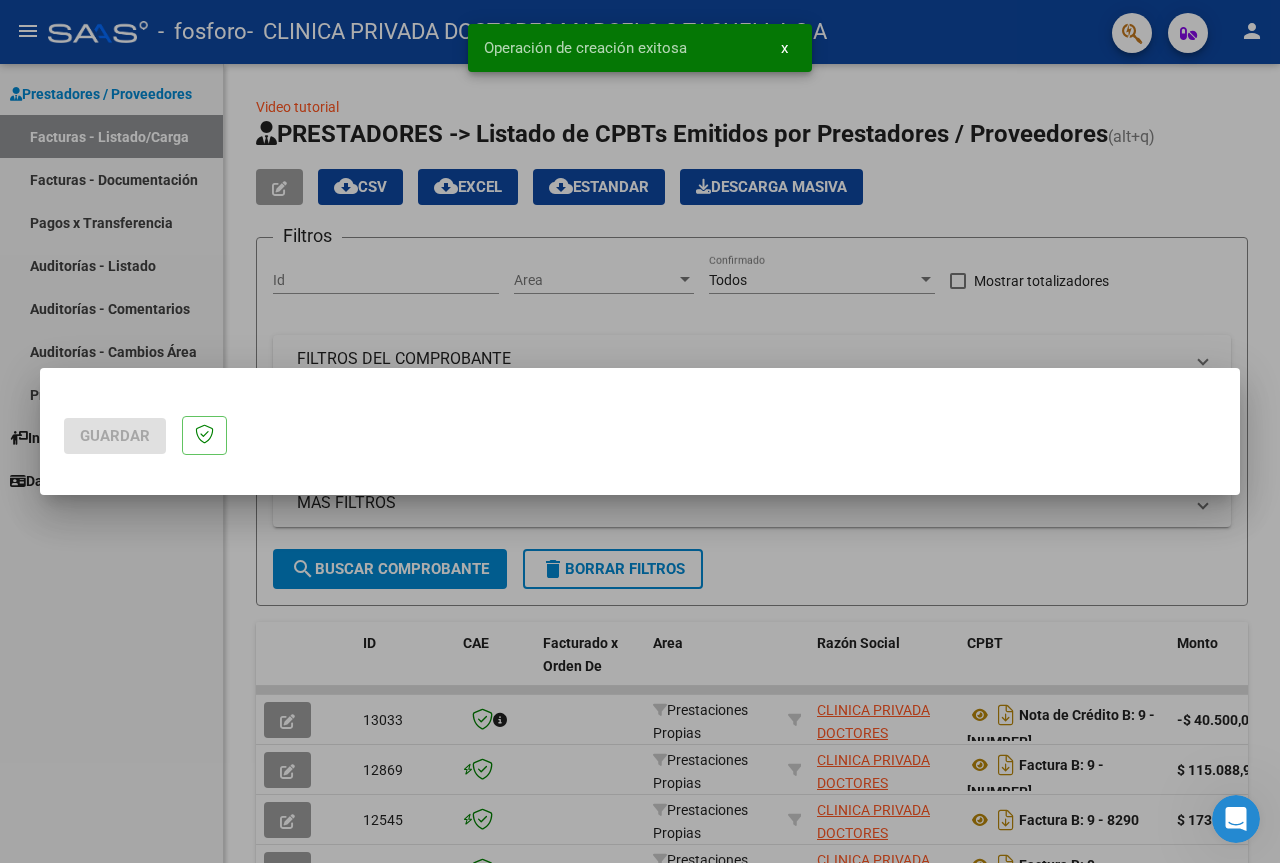 scroll, scrollTop: 0, scrollLeft: 0, axis: both 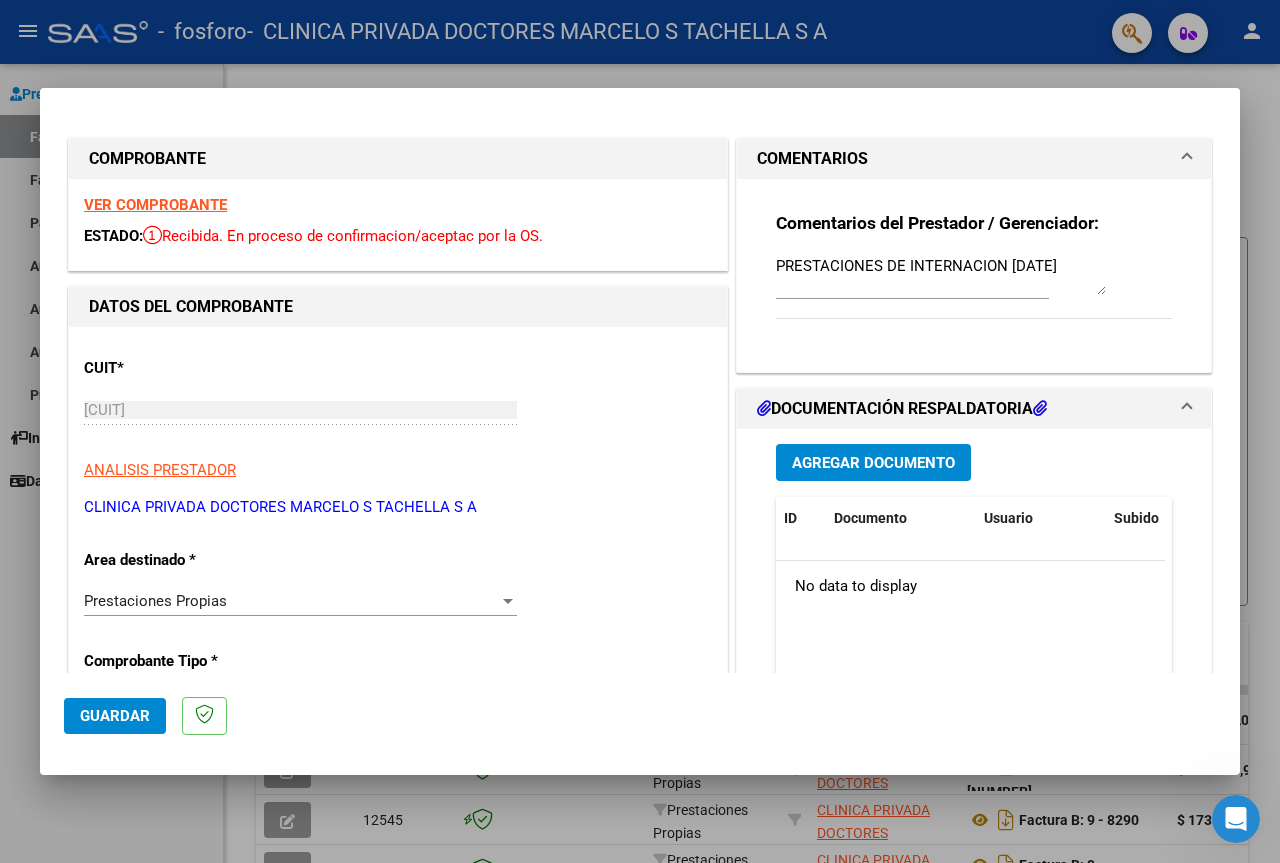 click on "Agregar Documento" at bounding box center (873, 463) 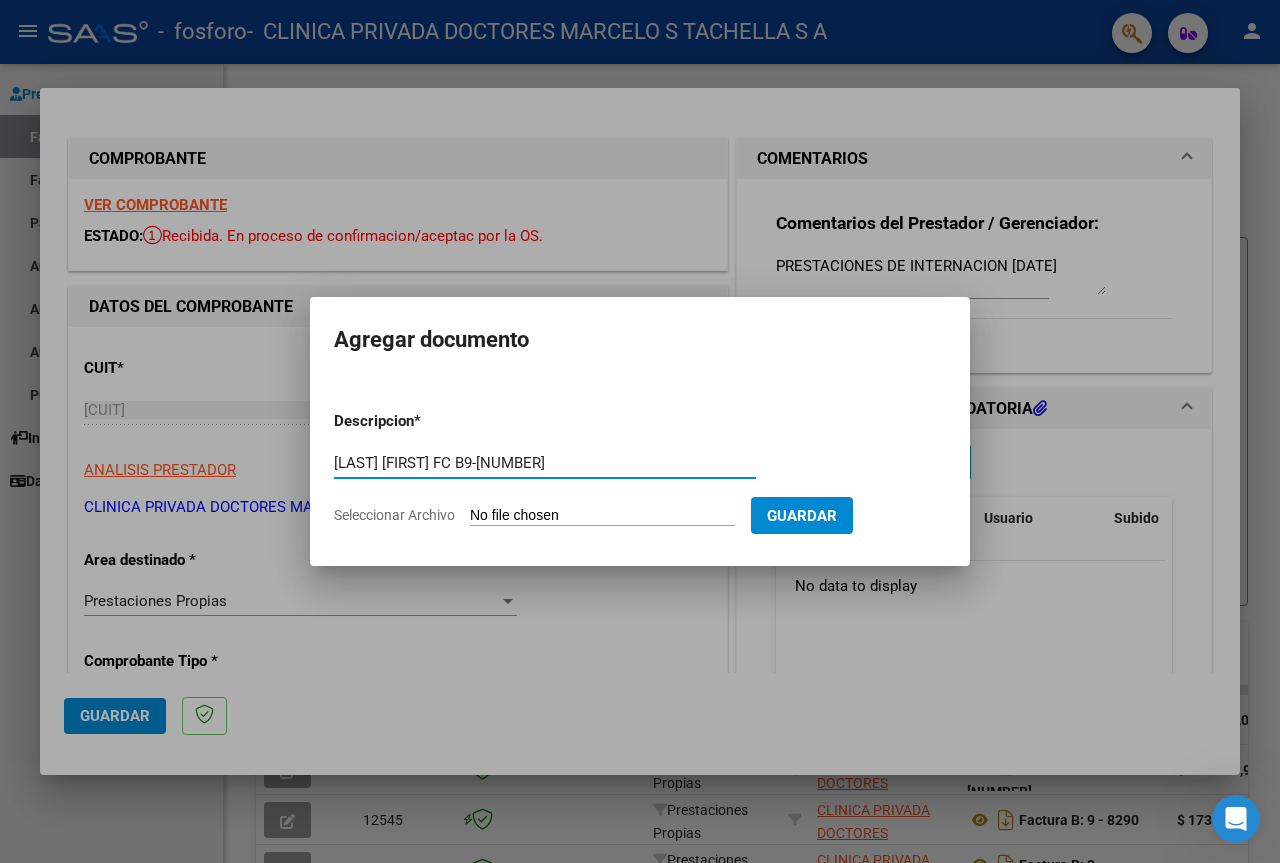 type on "[LAST] [FIRST] FC B9-[NUMBER]" 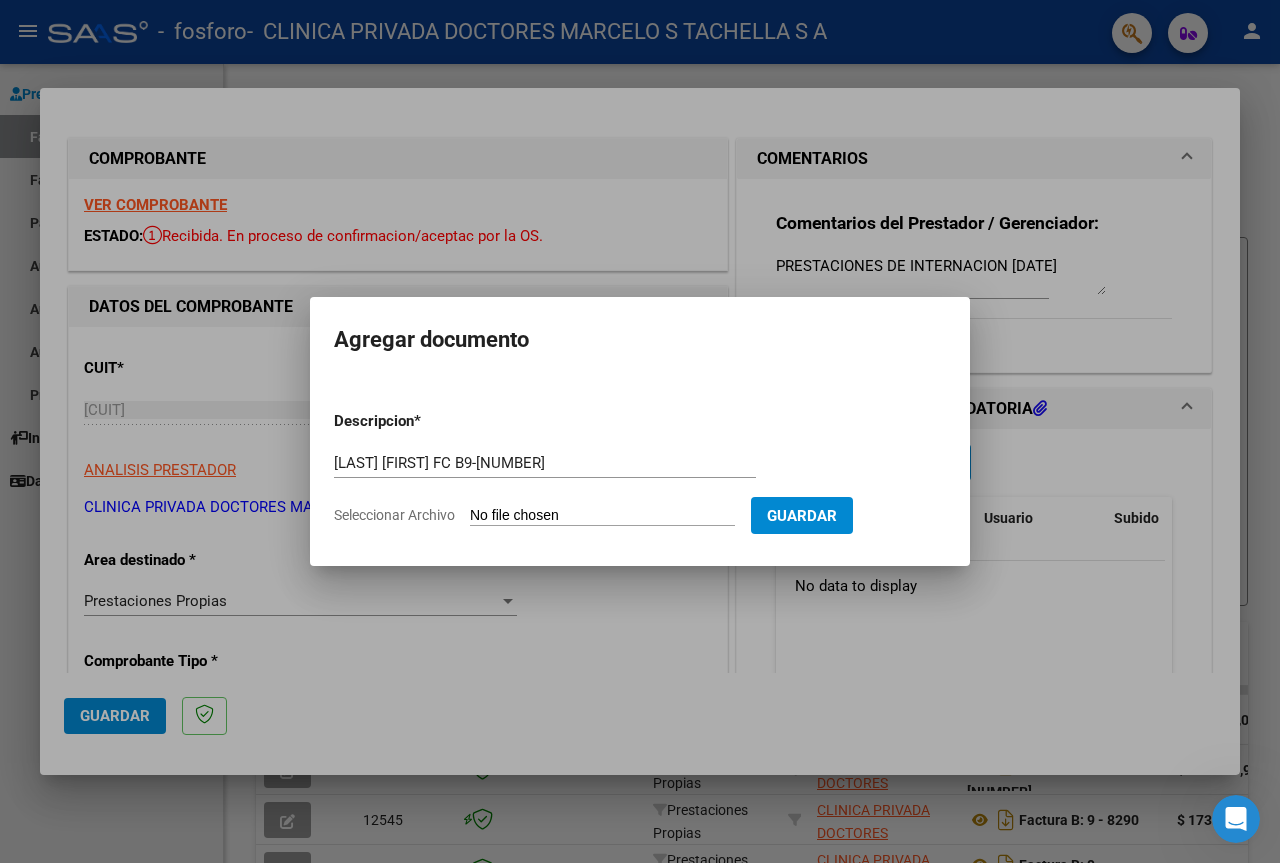 type on "C:\fakepath\[LAST] [FIRST] FC B9-[NUMBER].pdf" 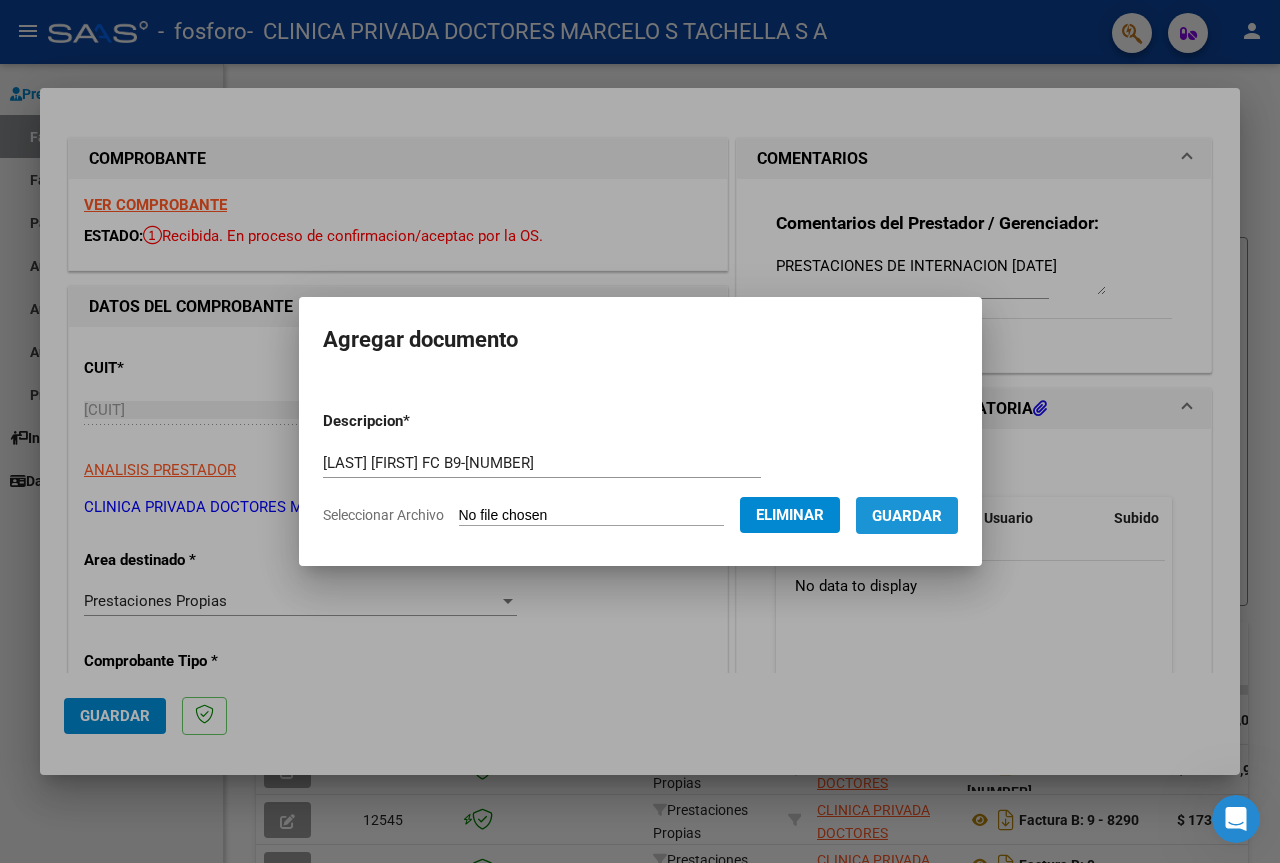 click on "Guardar" at bounding box center [907, 516] 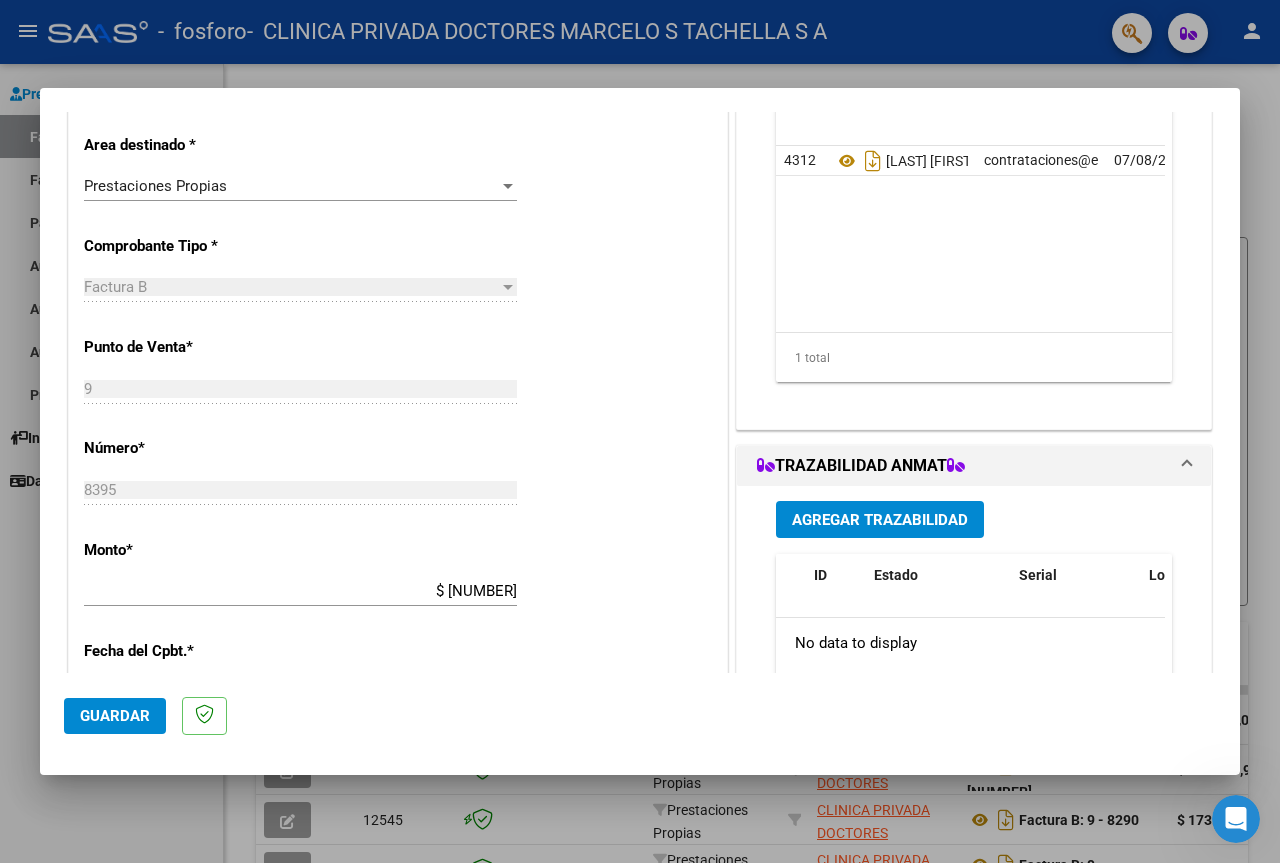 scroll, scrollTop: 386, scrollLeft: 0, axis: vertical 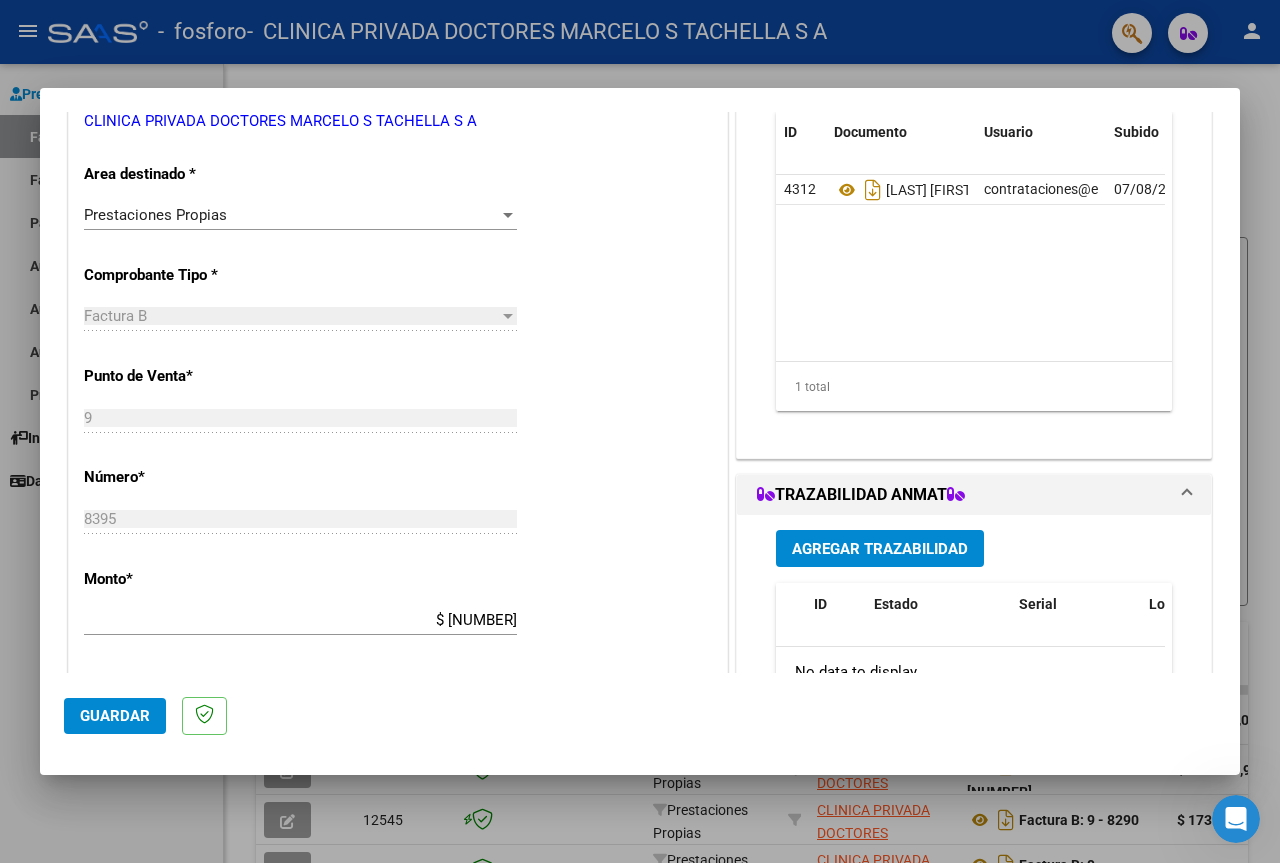 click on "Guardar" 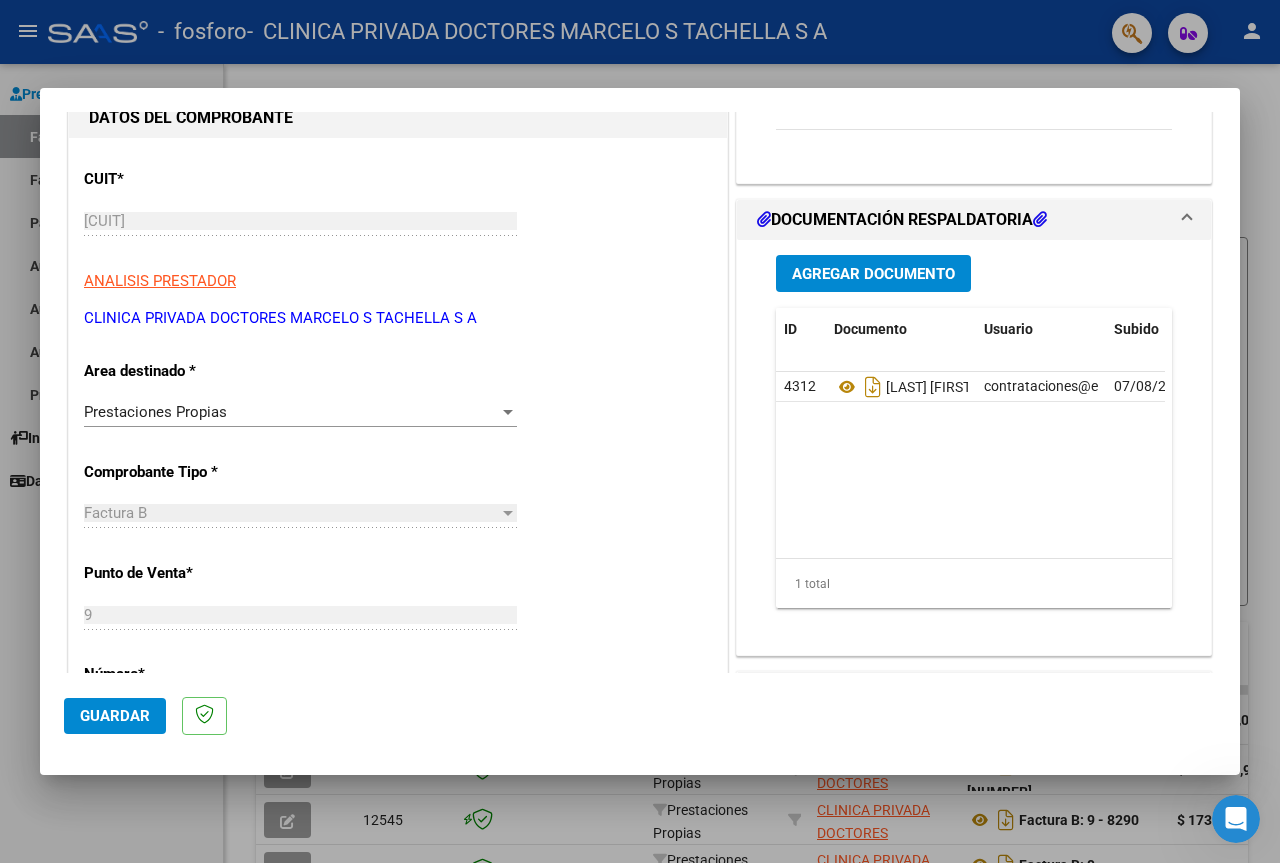 scroll, scrollTop: 0, scrollLeft: 0, axis: both 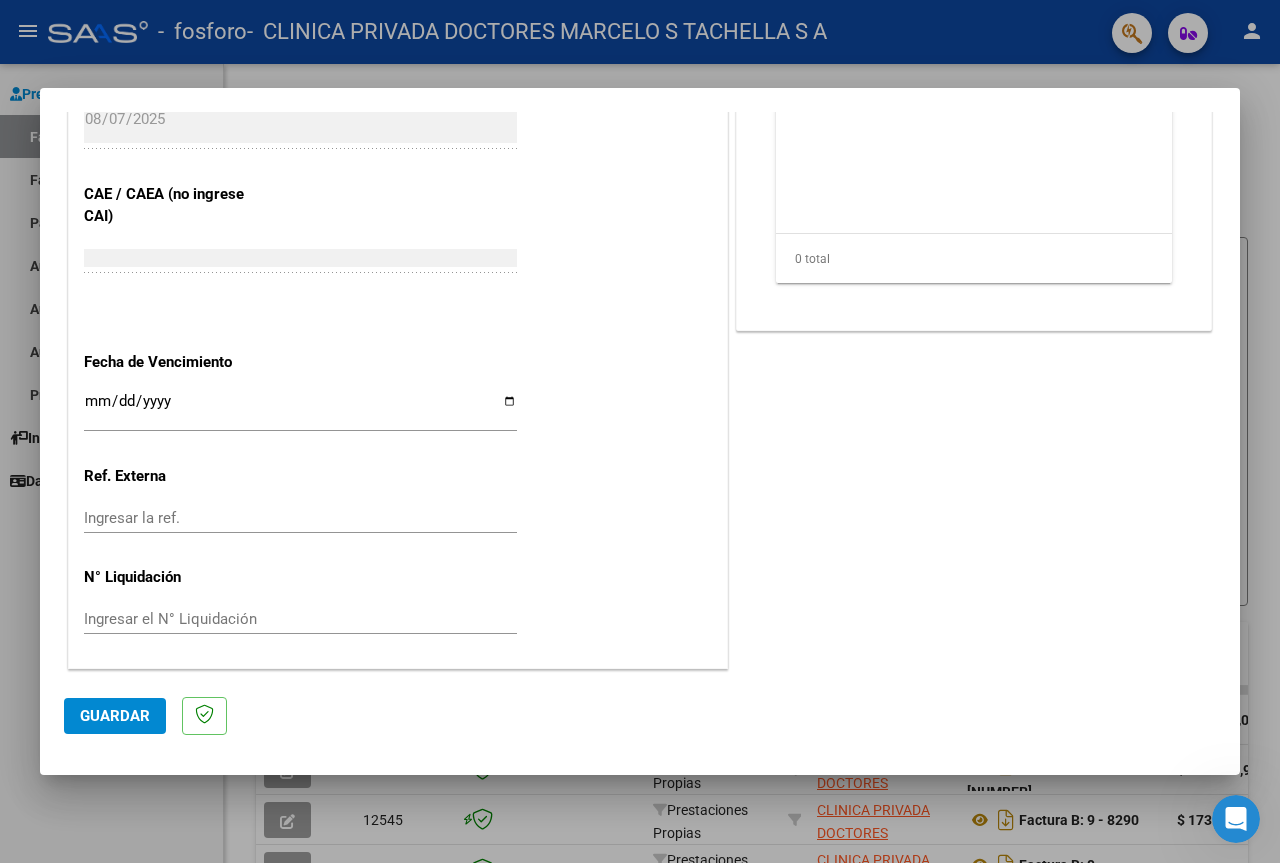 click on "Ingresar la fecha" at bounding box center (300, 409) 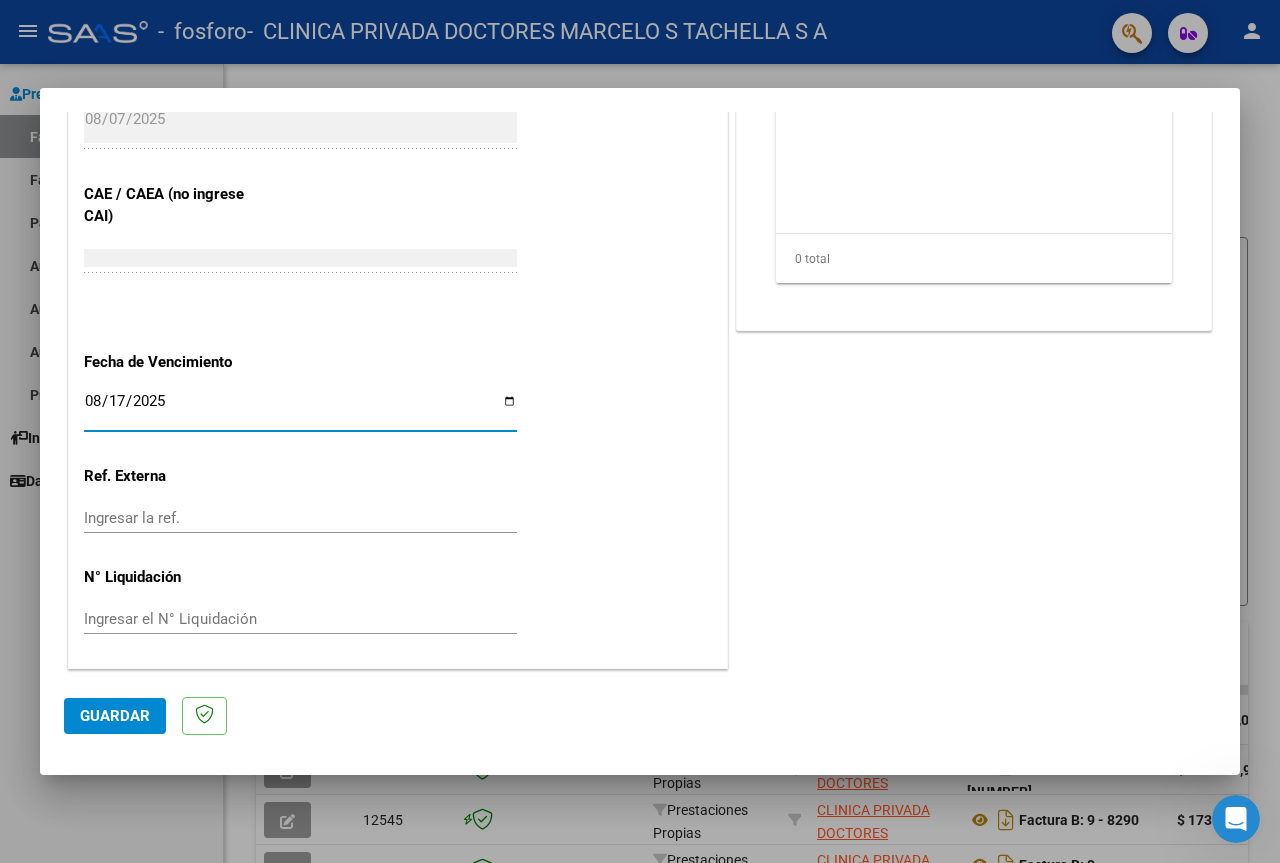 type on "2025-08-17" 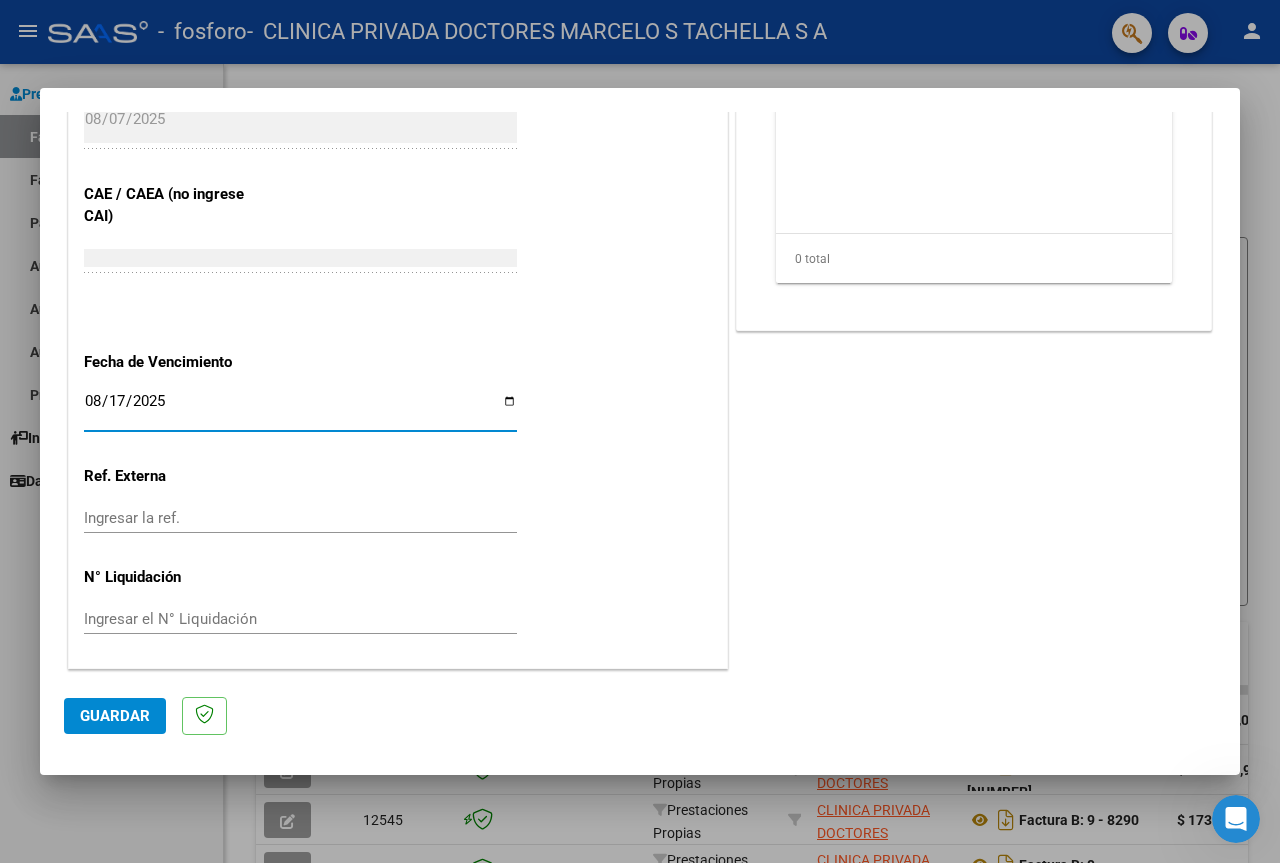 click on "Guardar" 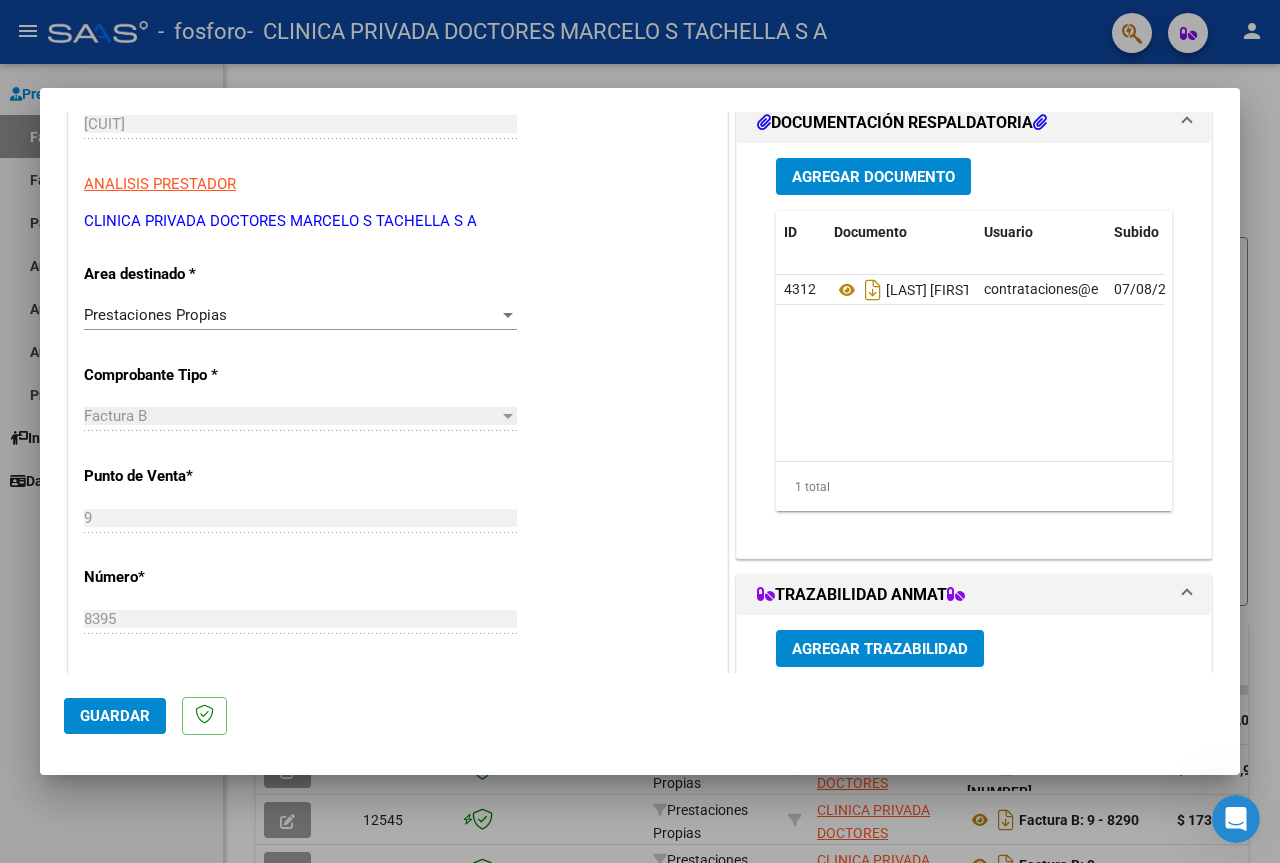 scroll, scrollTop: 0, scrollLeft: 0, axis: both 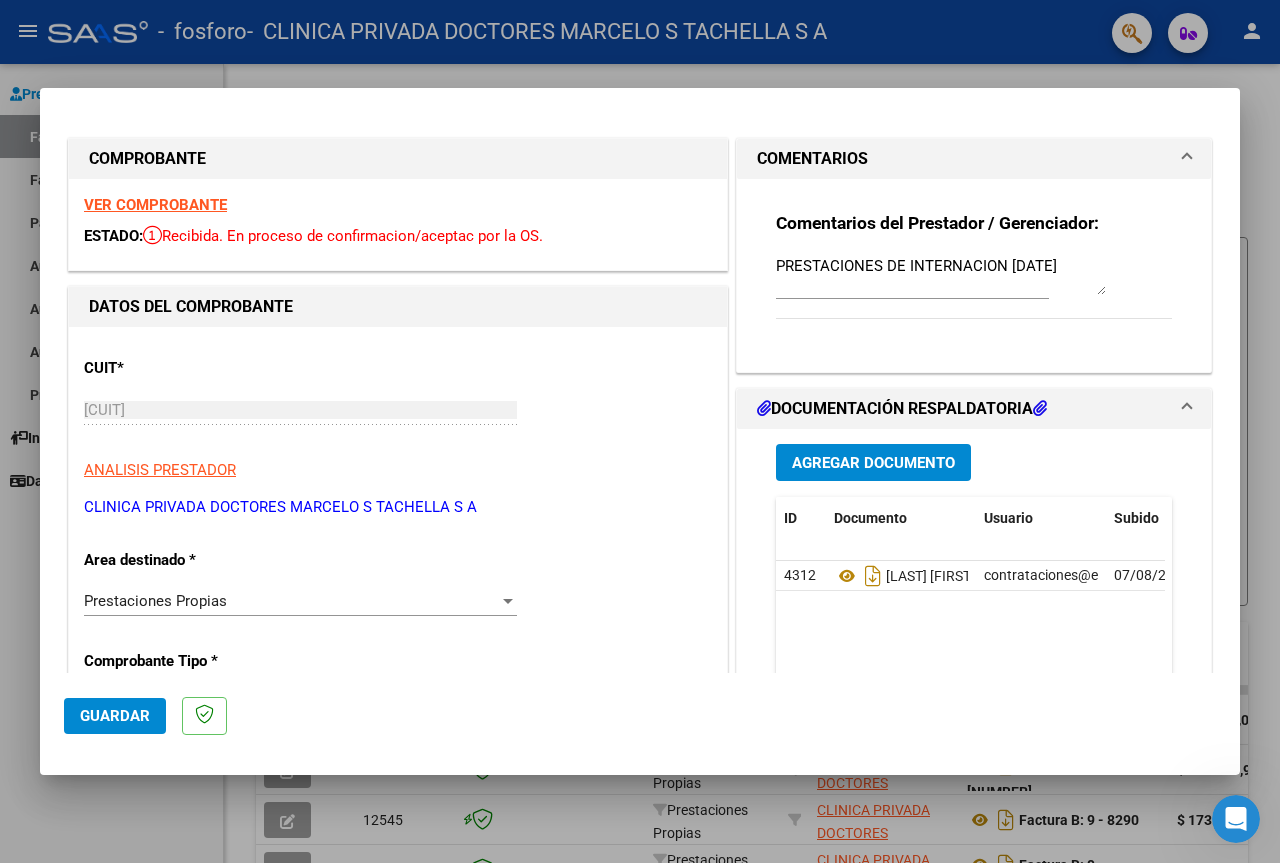 click at bounding box center (640, 431) 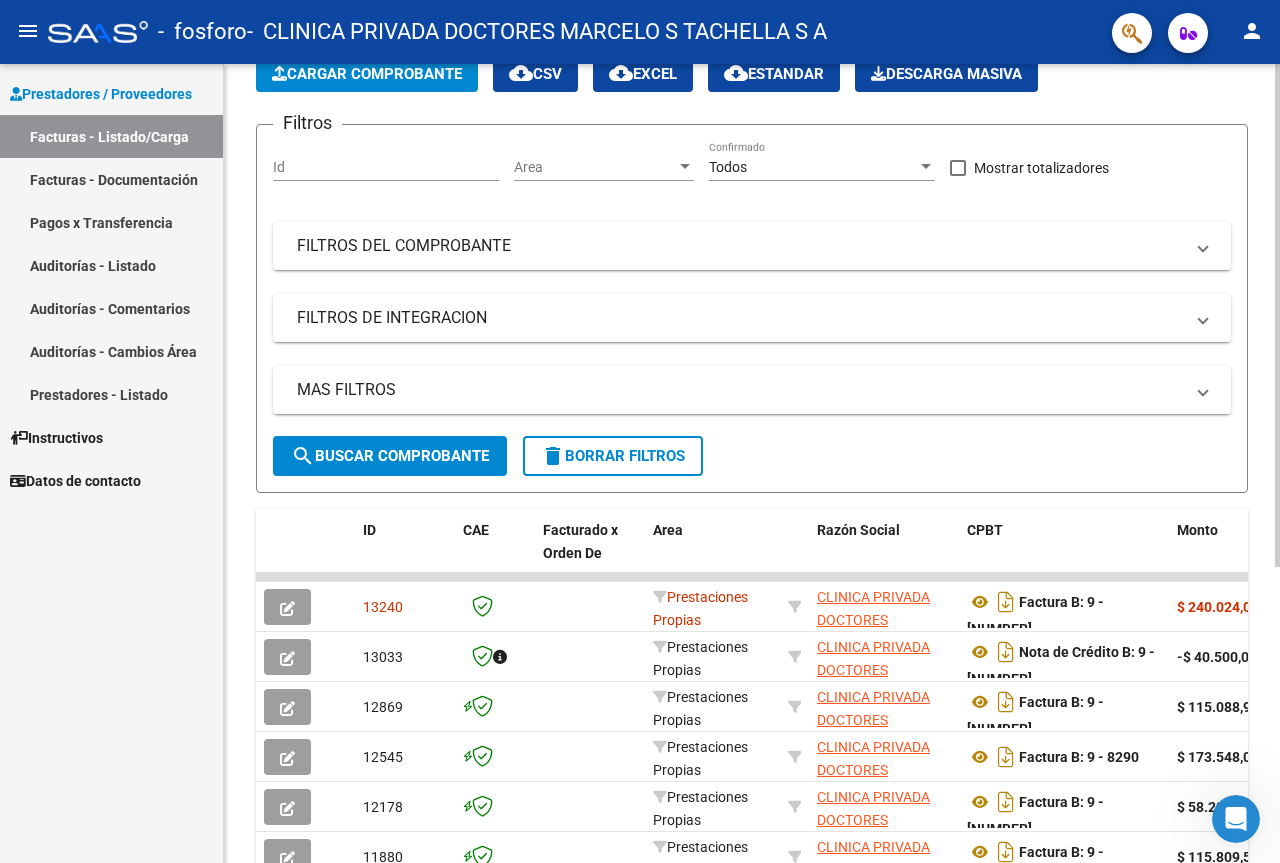 scroll, scrollTop: 200, scrollLeft: 0, axis: vertical 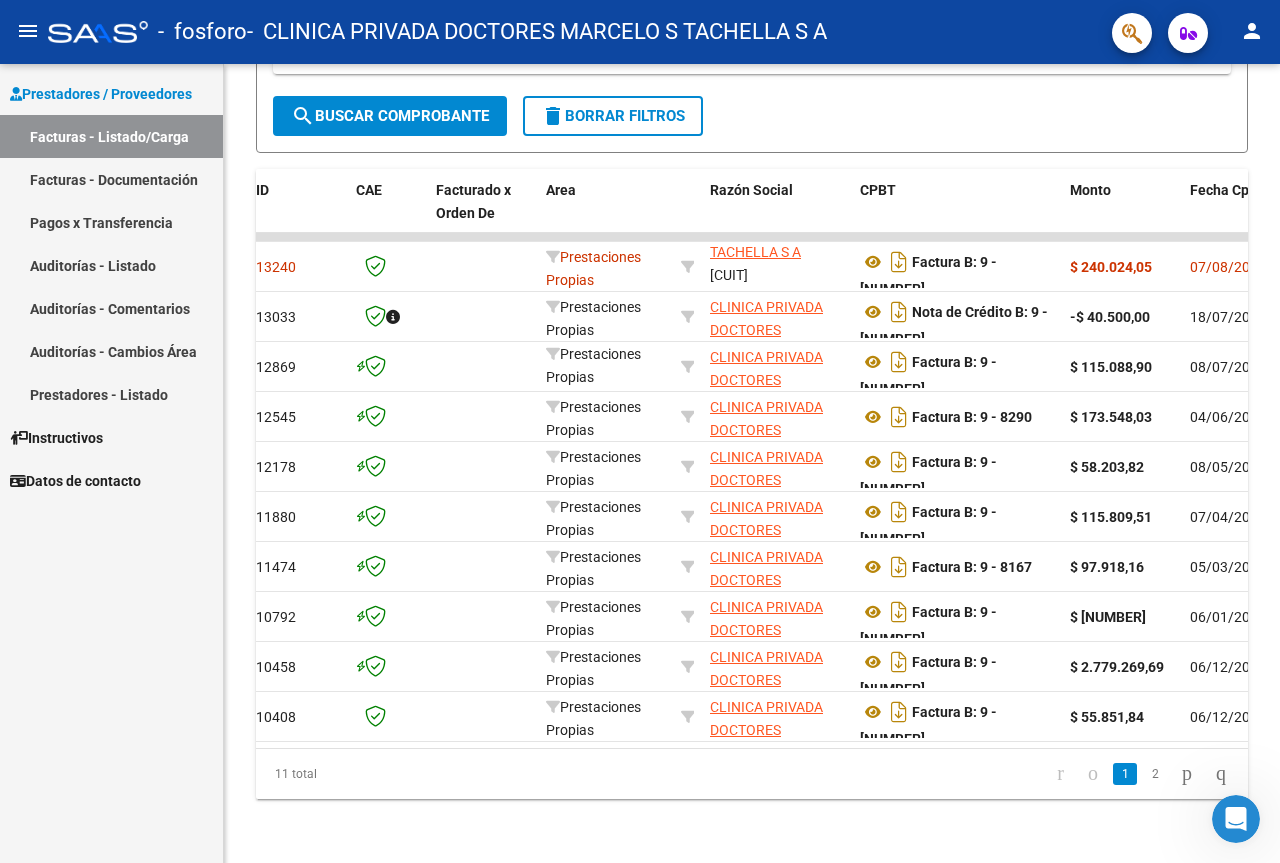 click on "person" 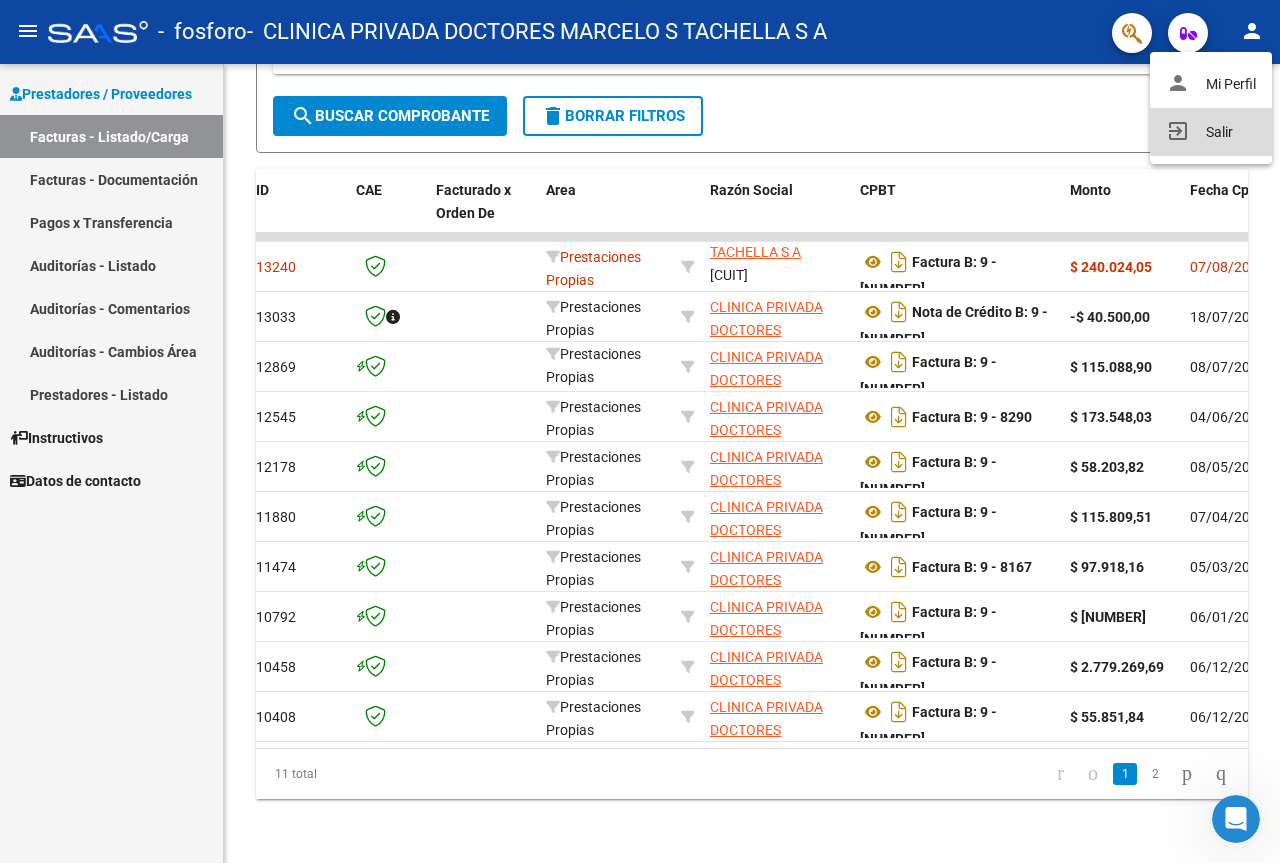click on "exit_to_app  Salir" at bounding box center (1211, 132) 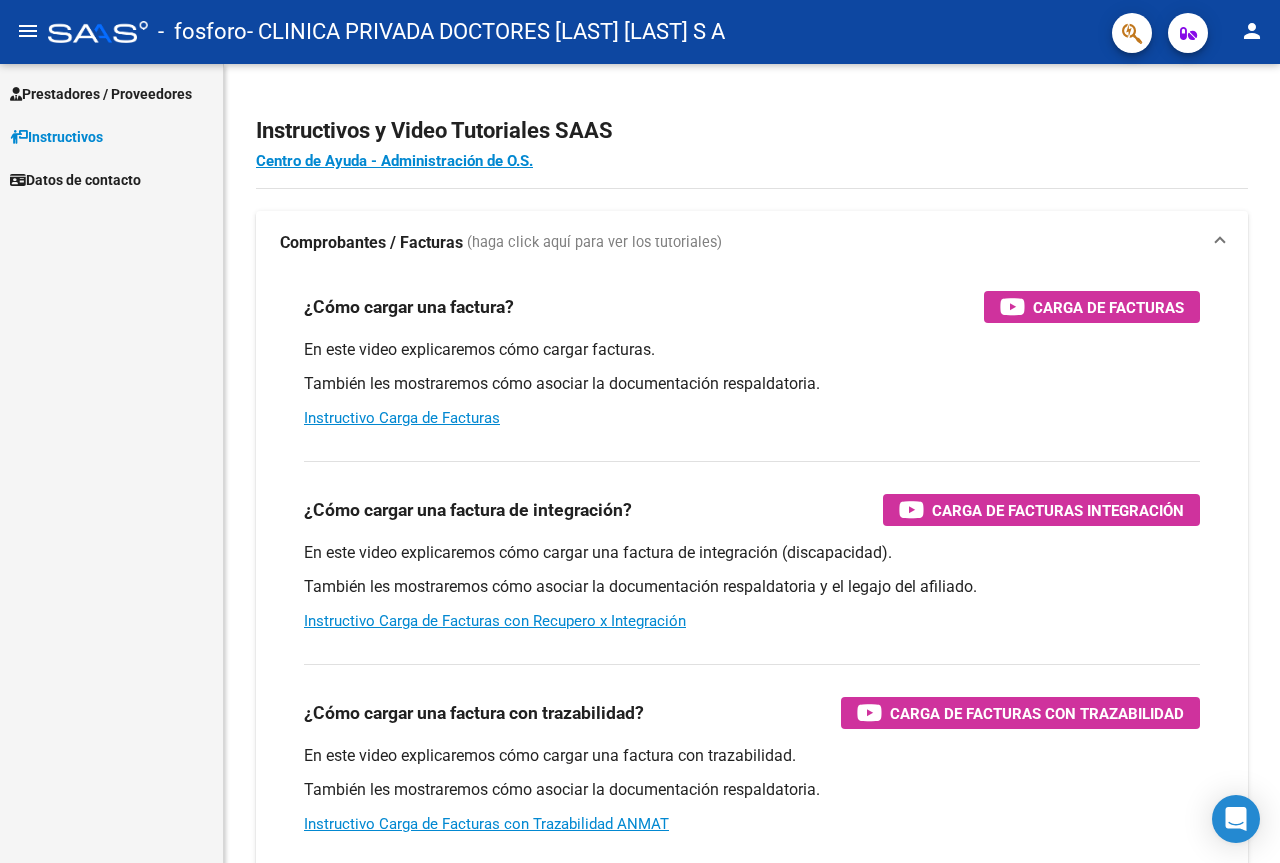 scroll, scrollTop: 0, scrollLeft: 0, axis: both 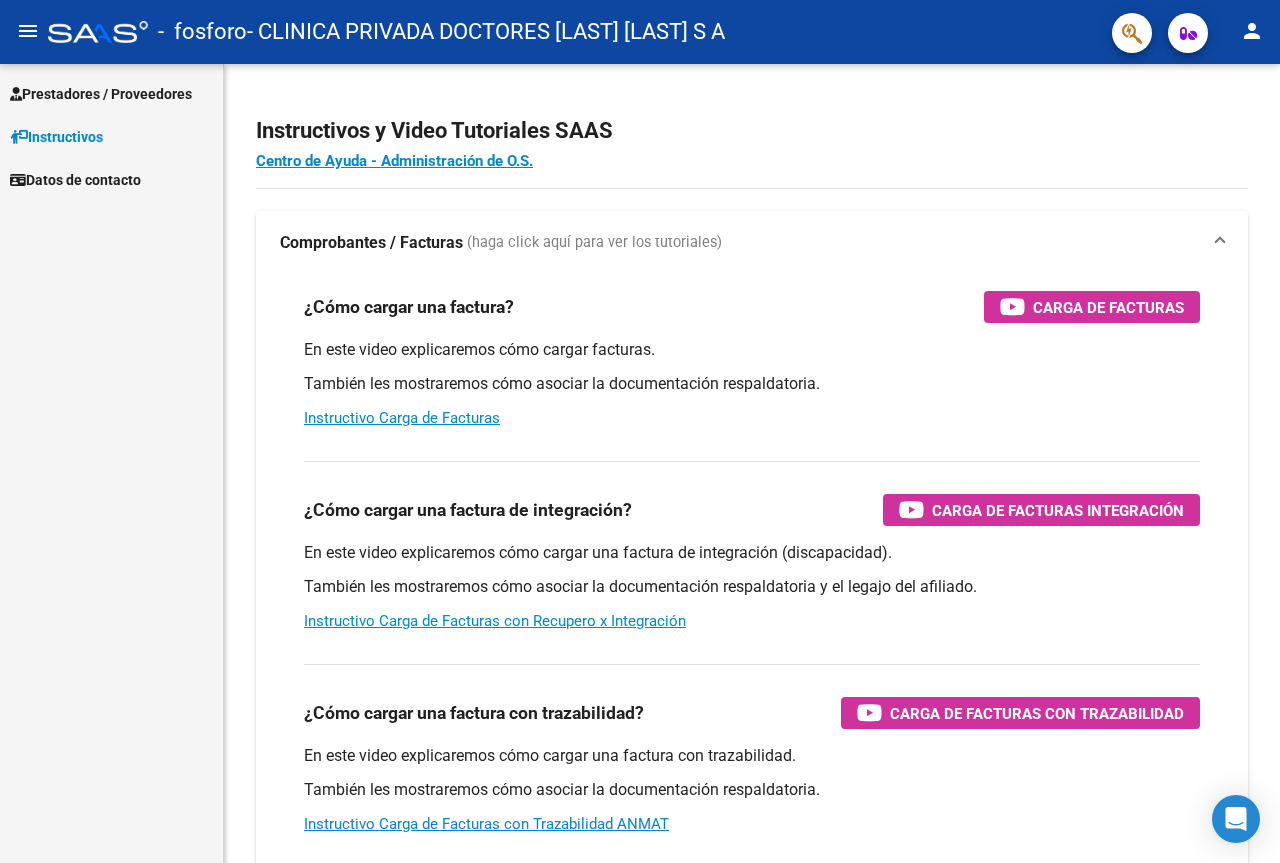 click on "Datos de contacto" at bounding box center [75, 180] 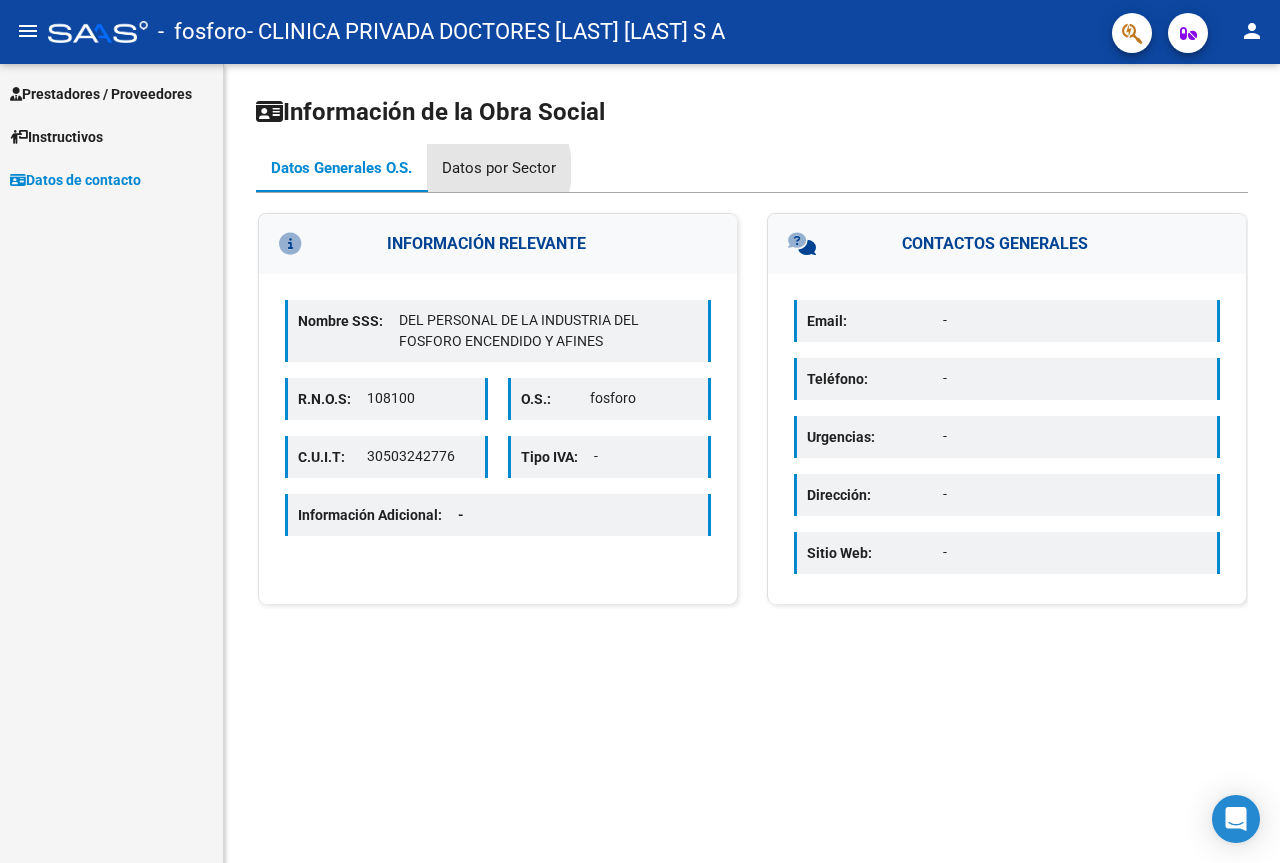 click on "Datos por Sector" at bounding box center [499, 168] 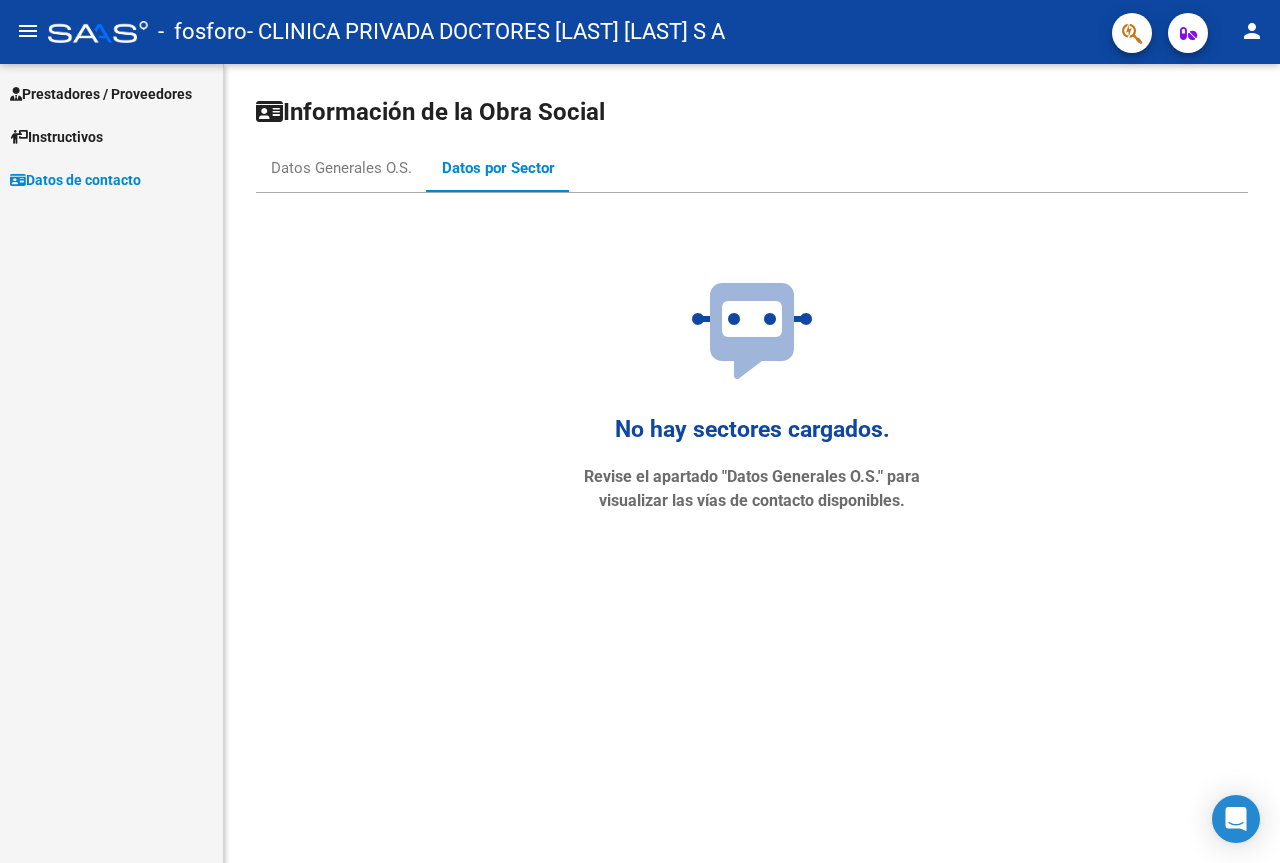 click on "person" 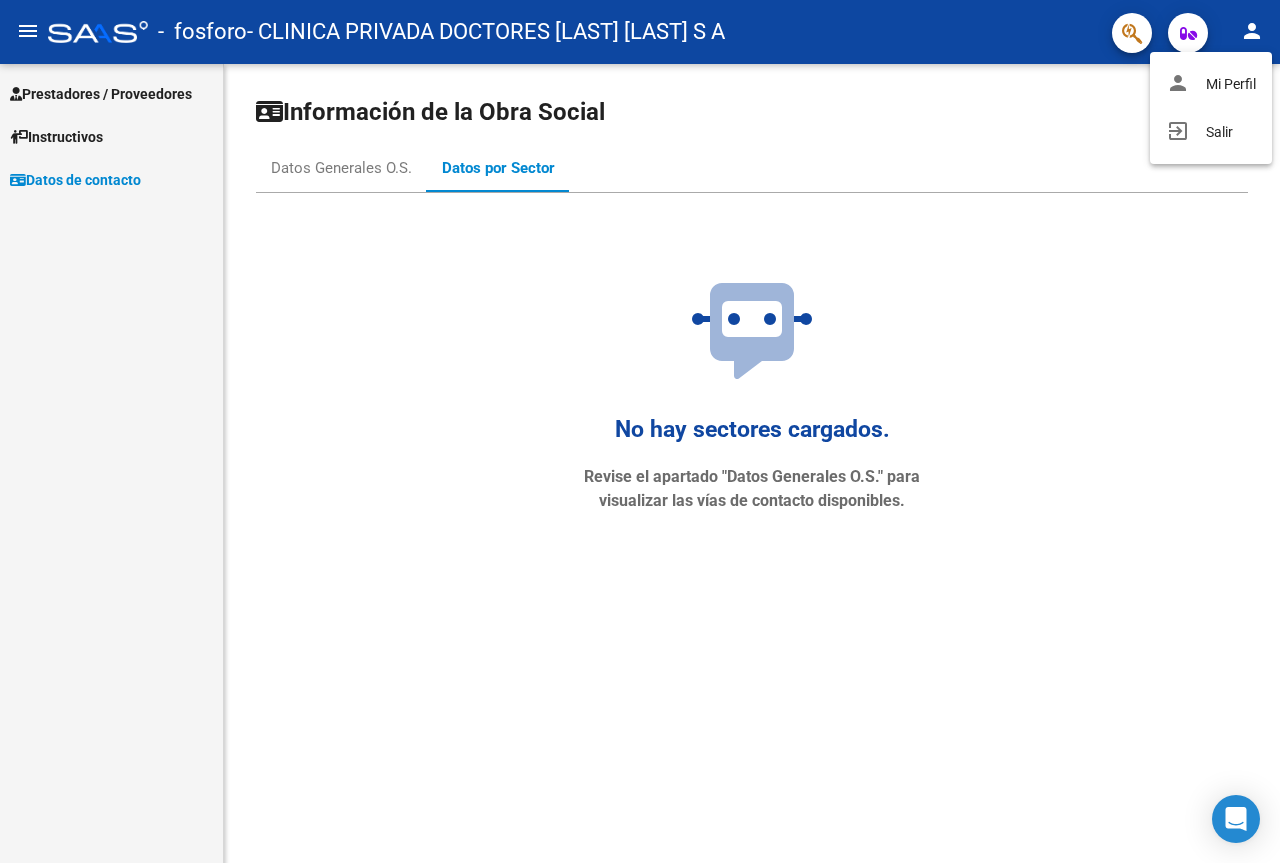 click on "person  Mi Perfil" at bounding box center [1211, 84] 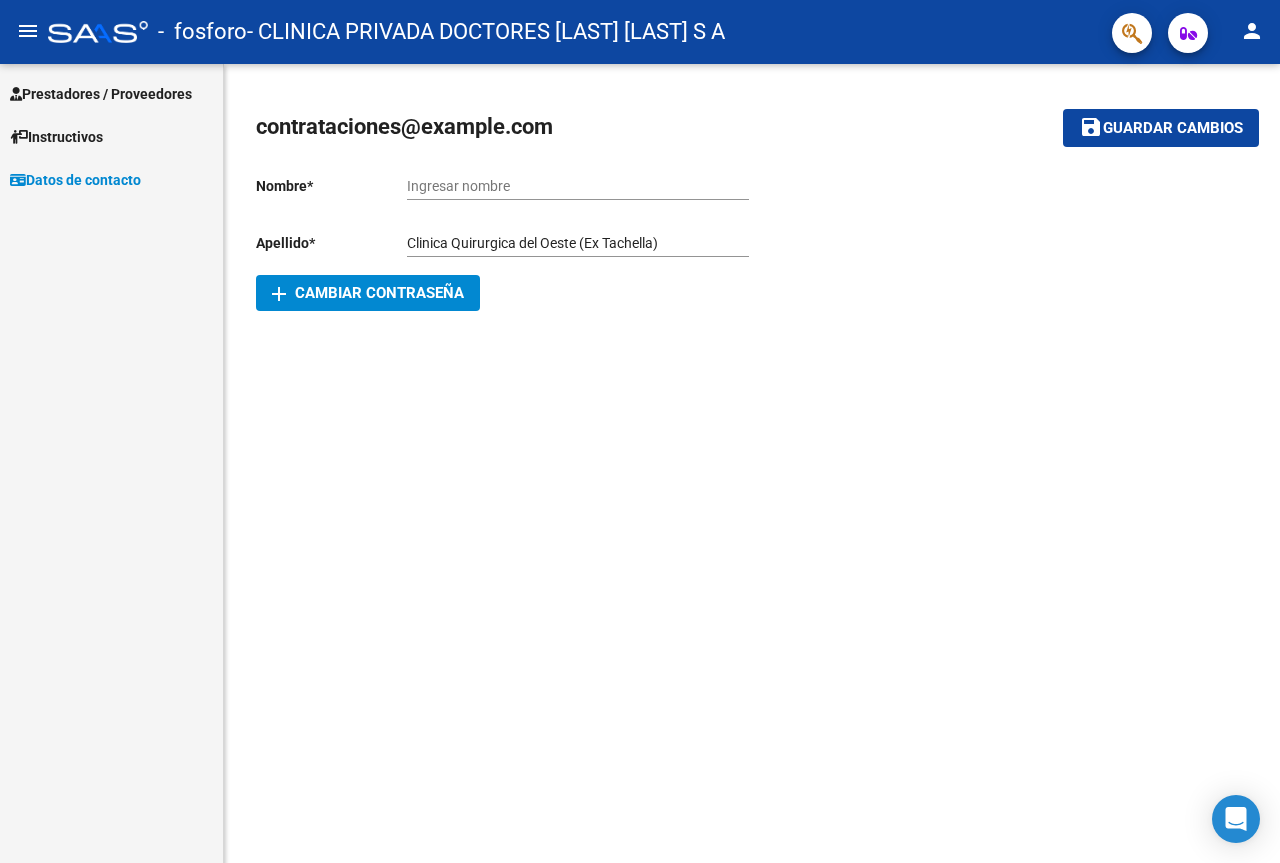 click on "Prestadores / Proveedores" at bounding box center [101, 94] 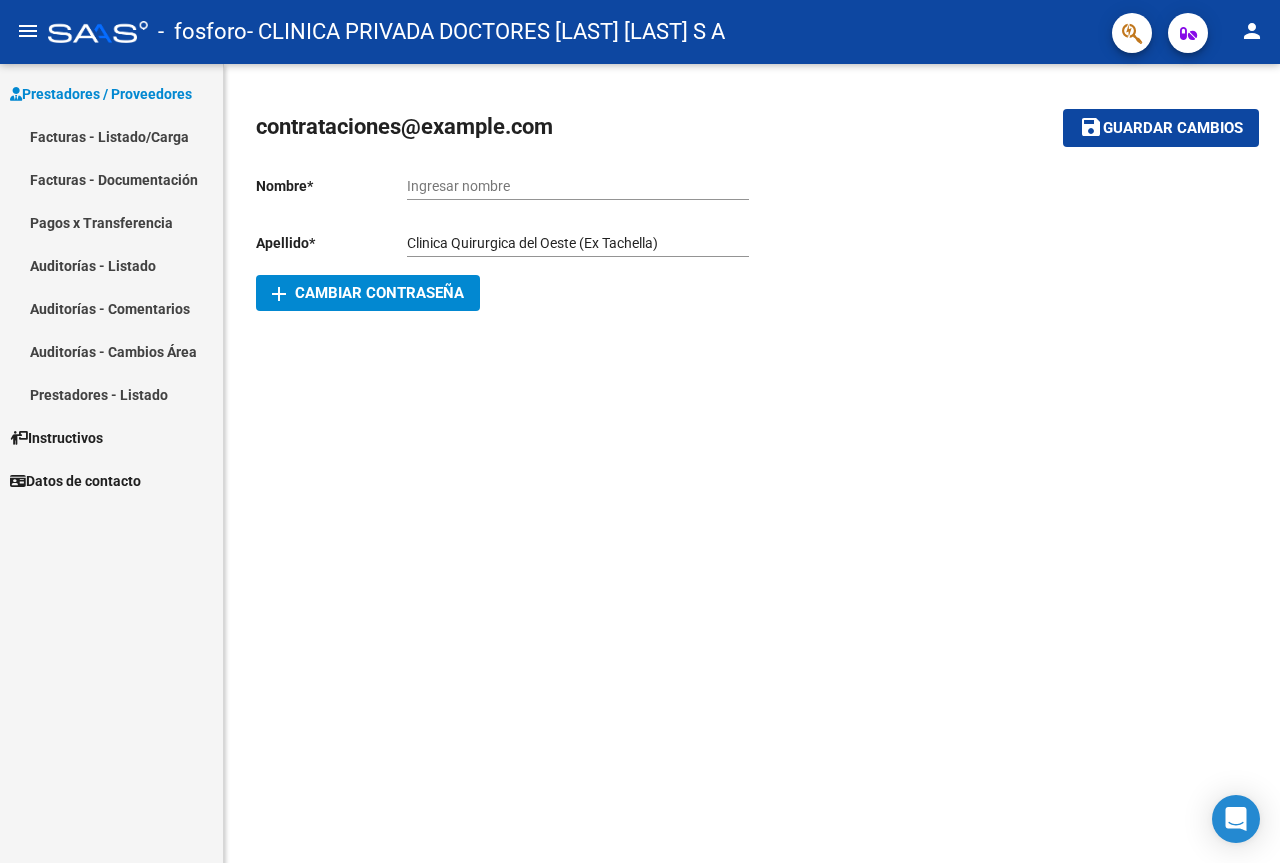 click on "Facturas - Documentación" at bounding box center (111, 179) 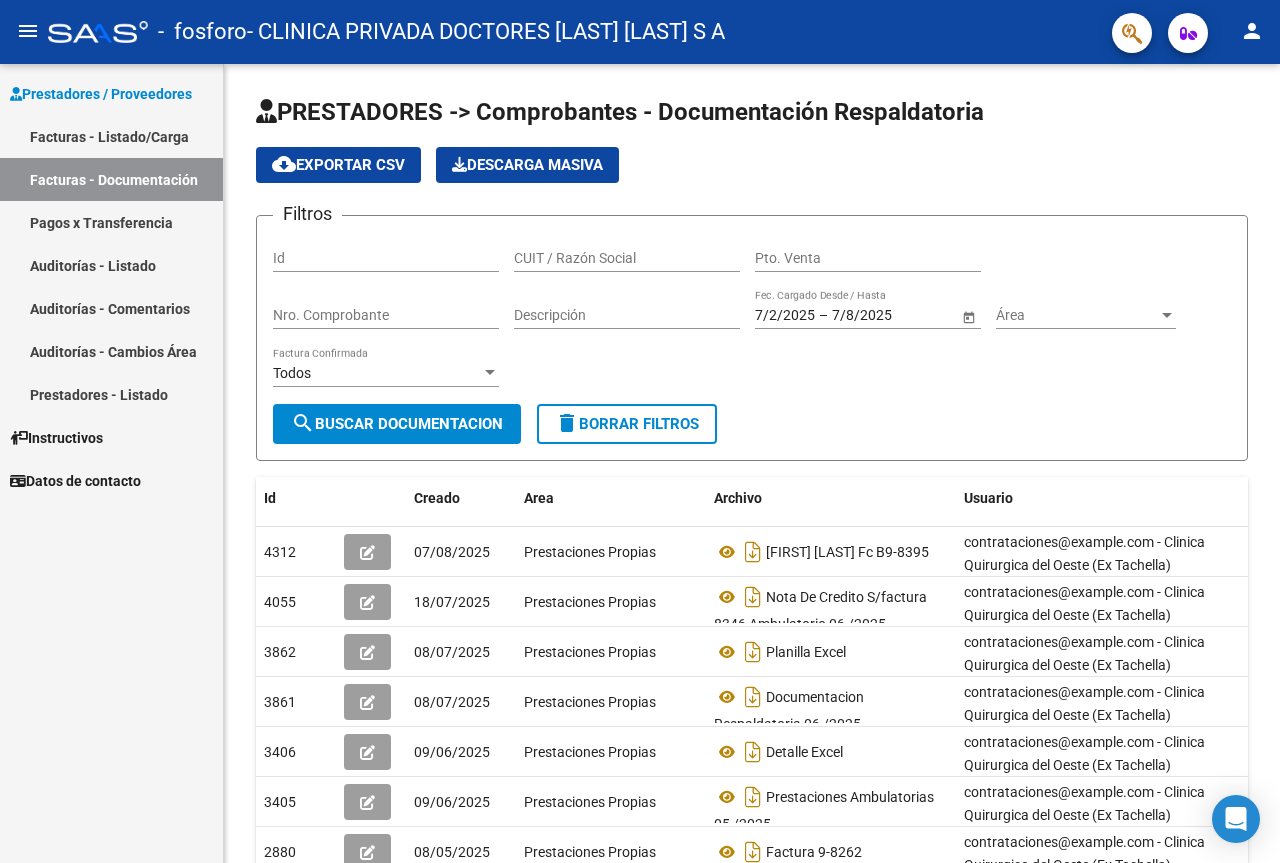 click on "Facturas - Listado/Carga" at bounding box center [111, 136] 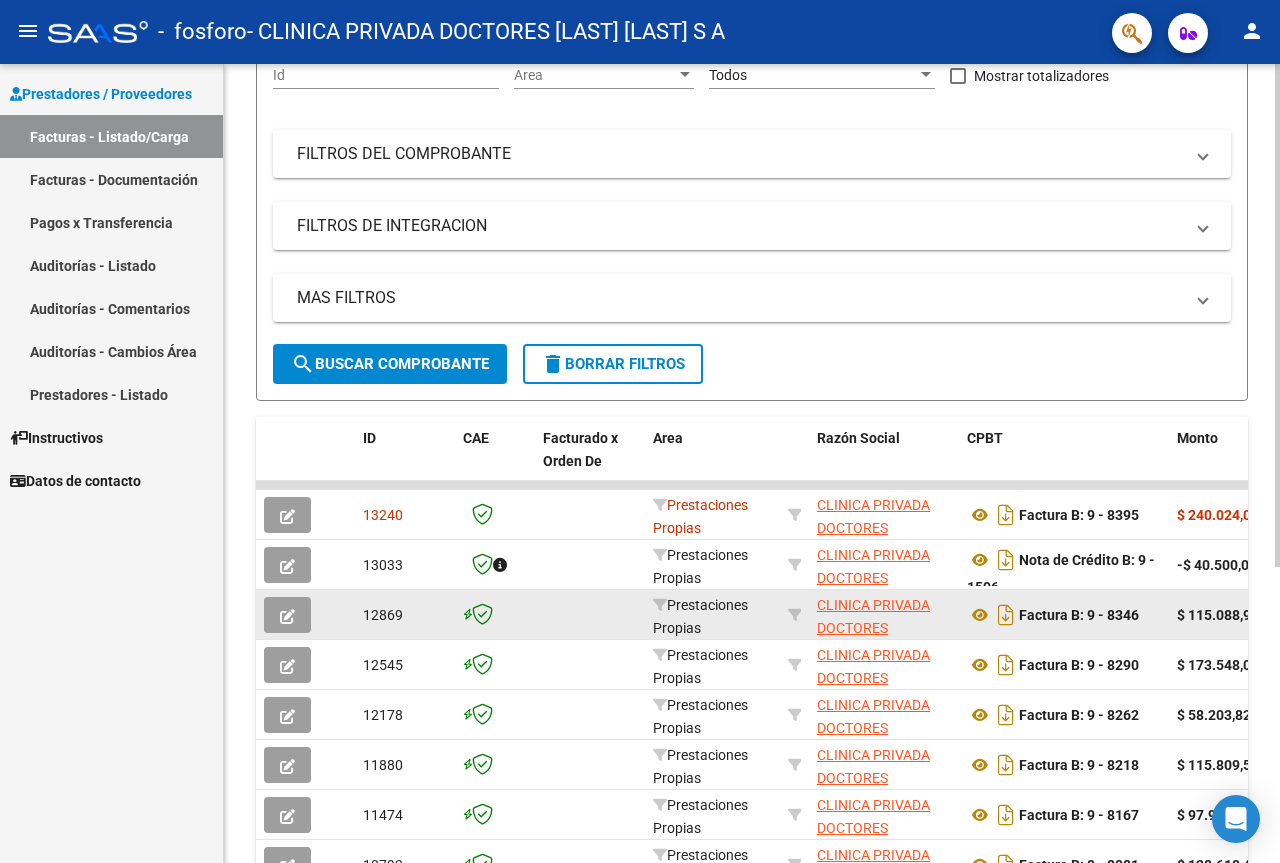 scroll, scrollTop: 300, scrollLeft: 0, axis: vertical 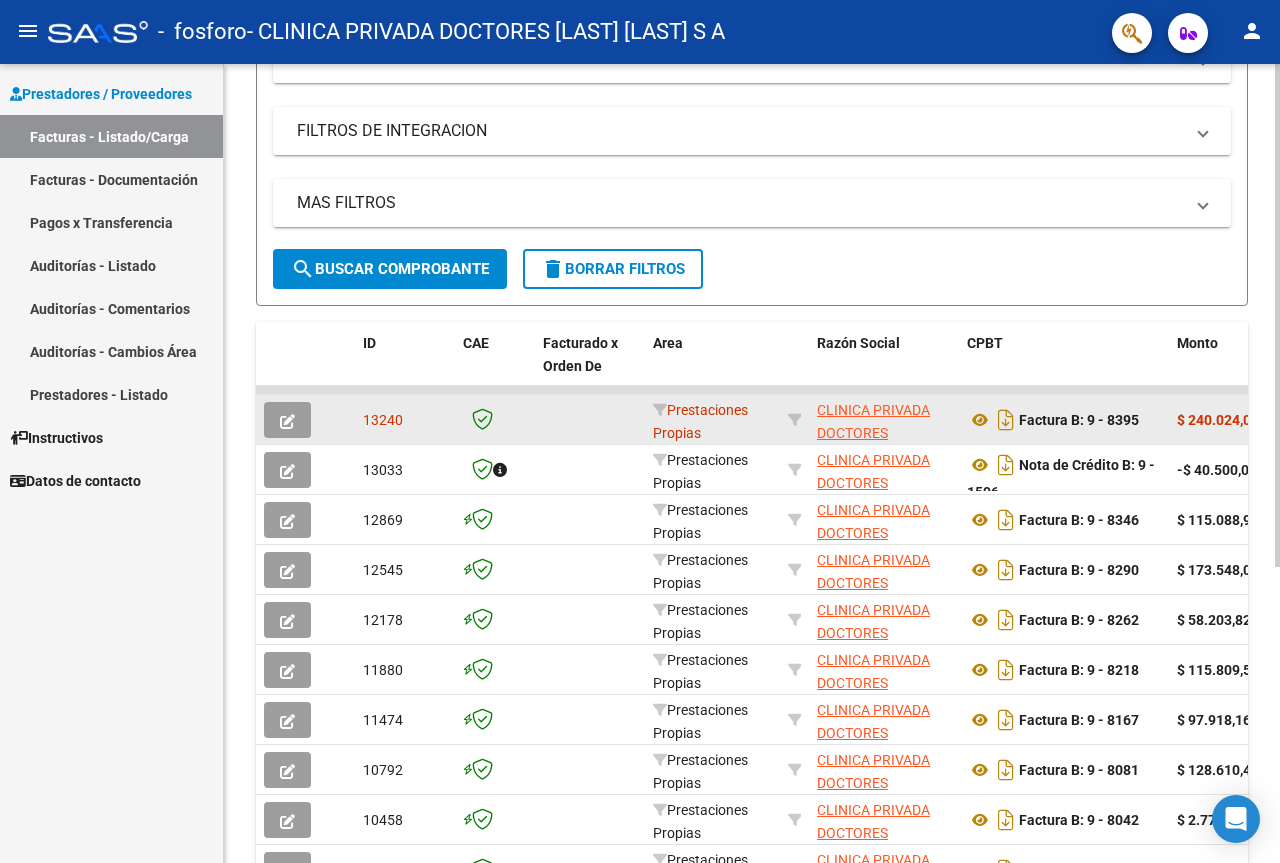 click 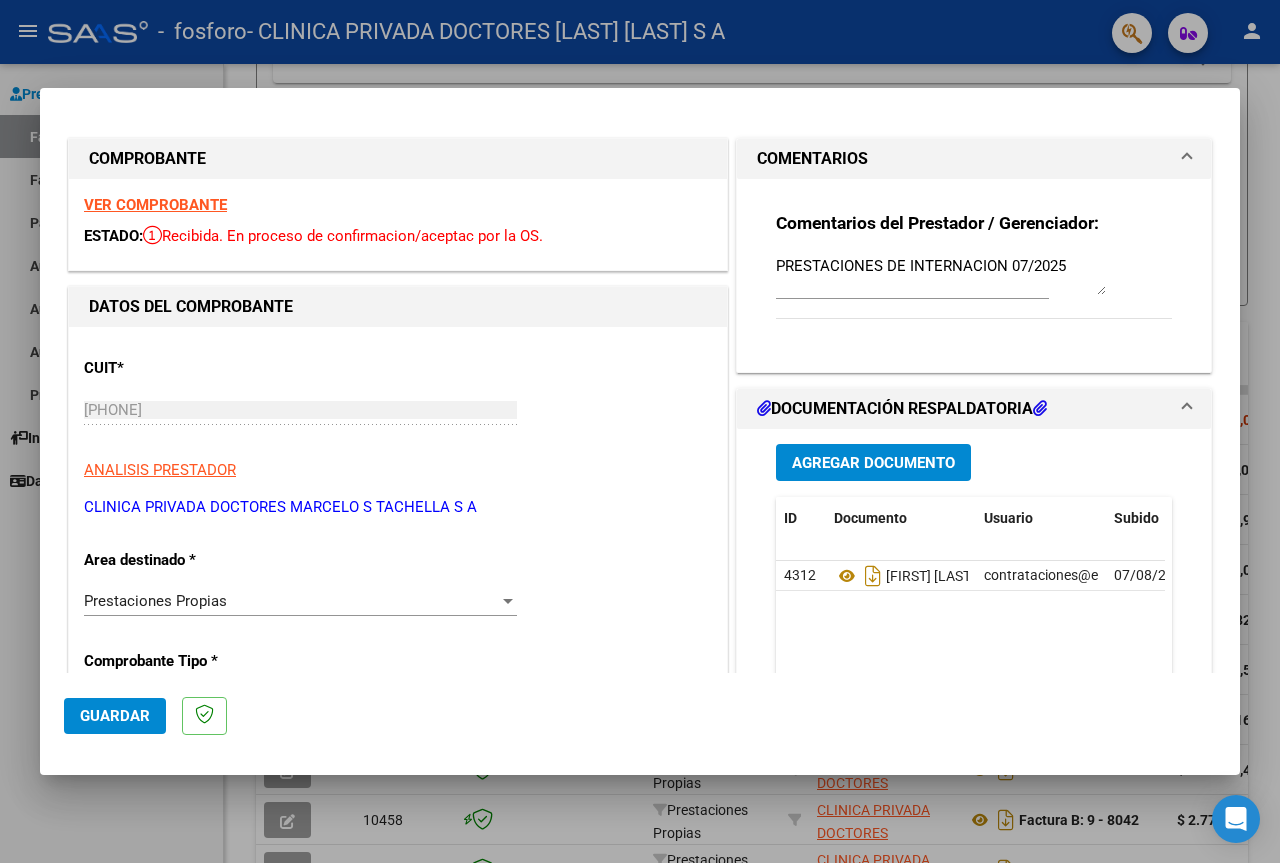 click on "Agregar Documento" at bounding box center (873, 463) 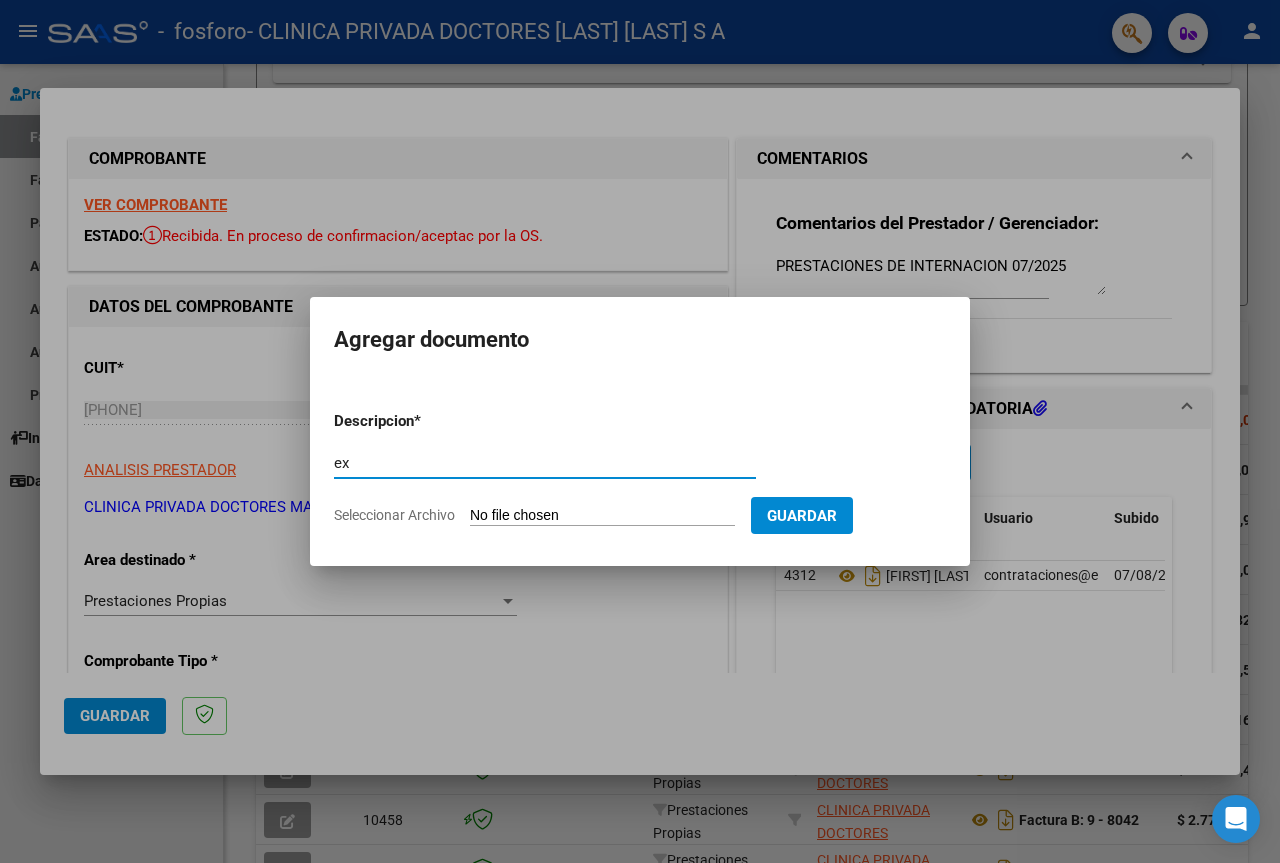 type on "e" 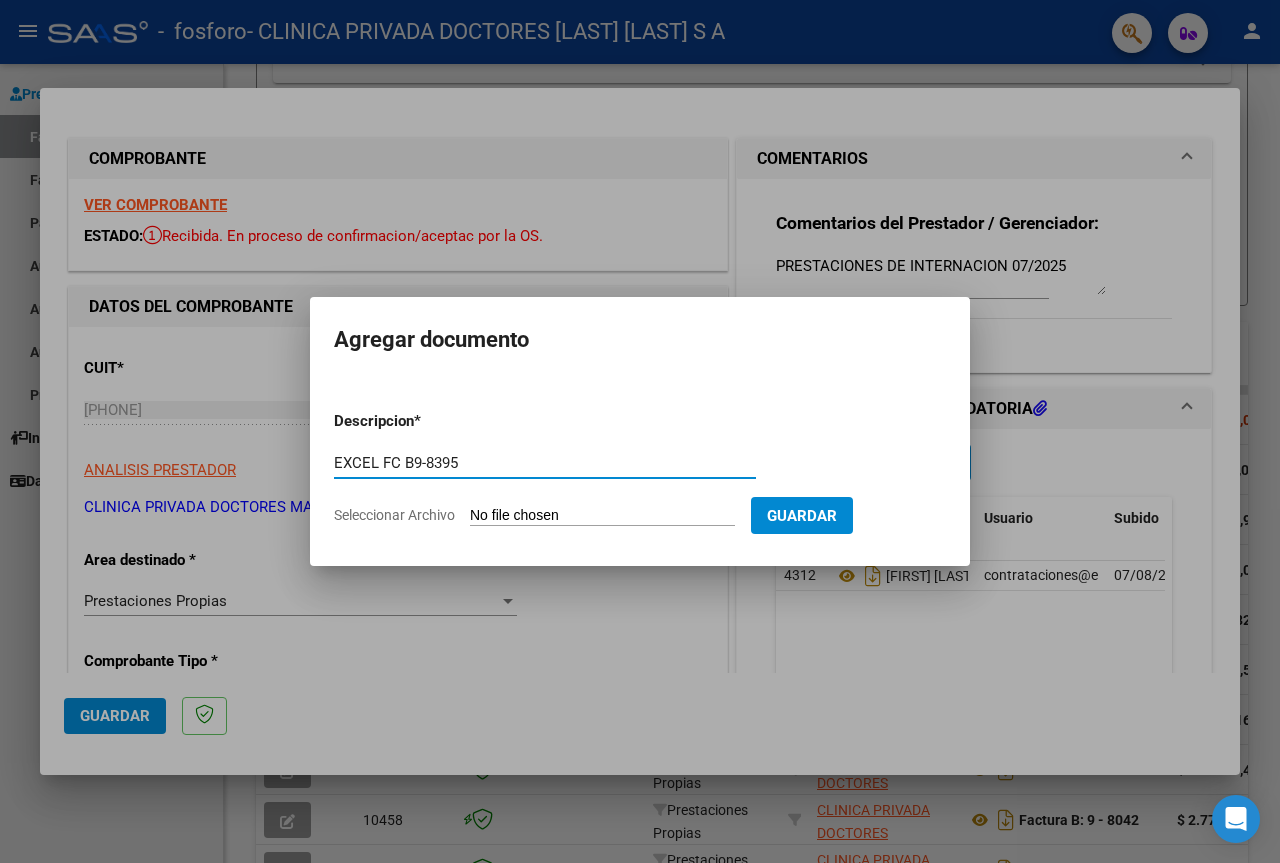 type on "EXCEL FC B9-8395" 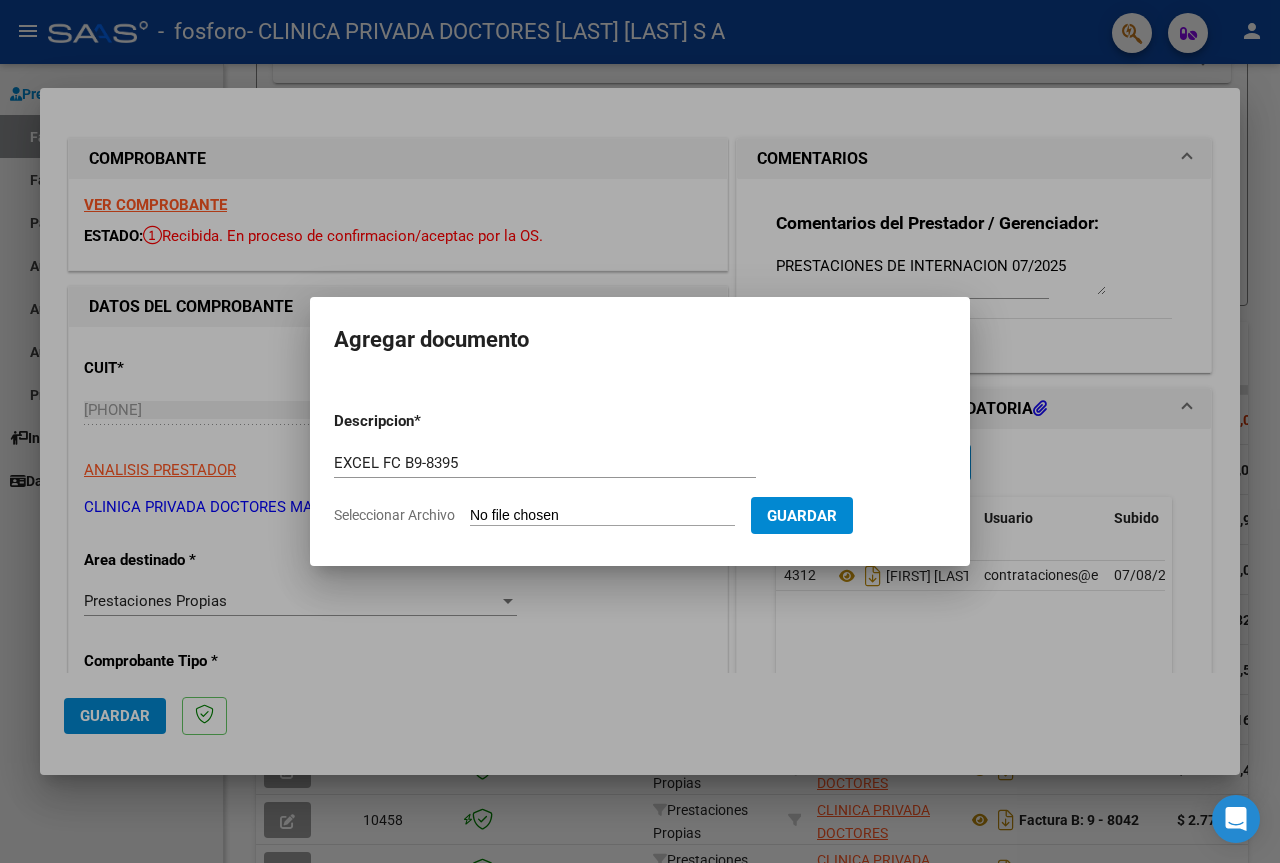 type on "C:\fakepath\excel FC B9-8395.xls" 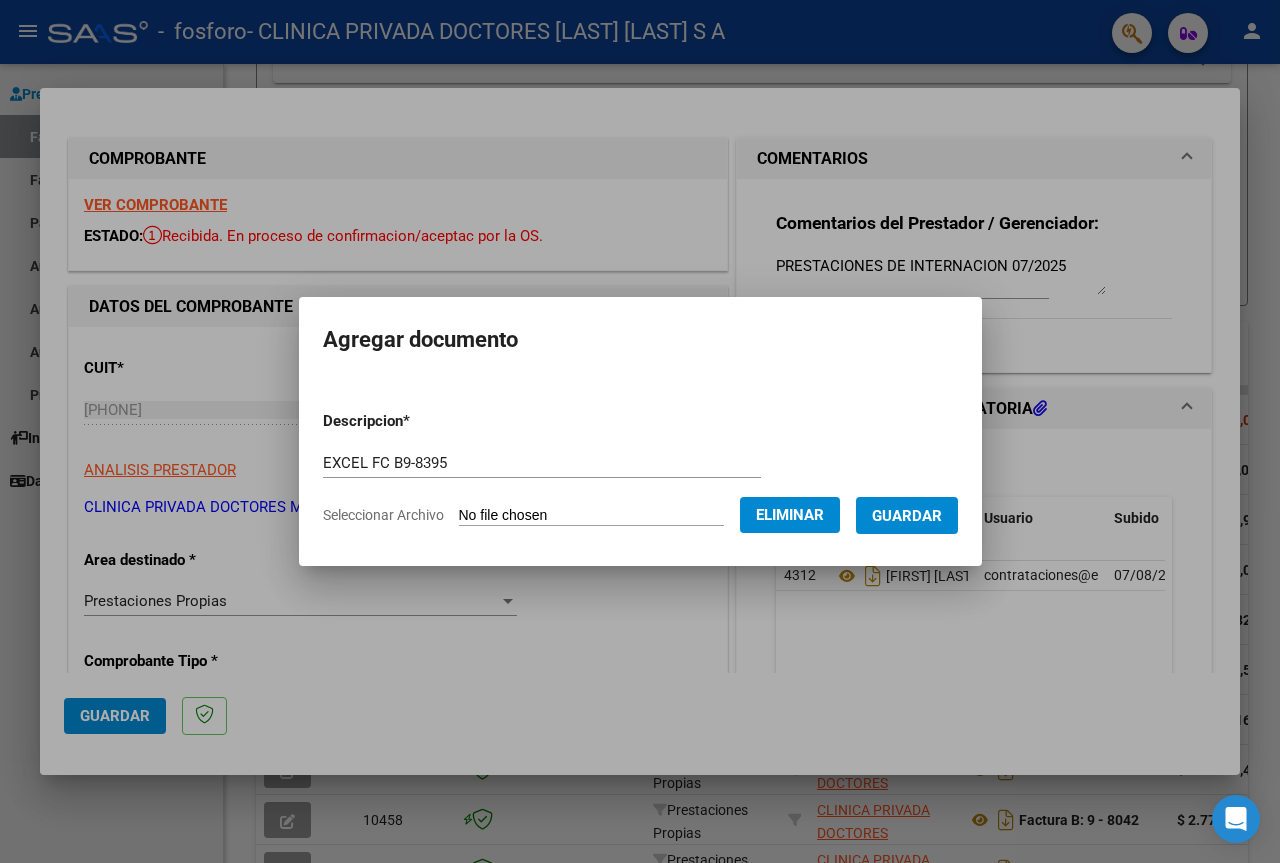 click on "Guardar" at bounding box center (907, 516) 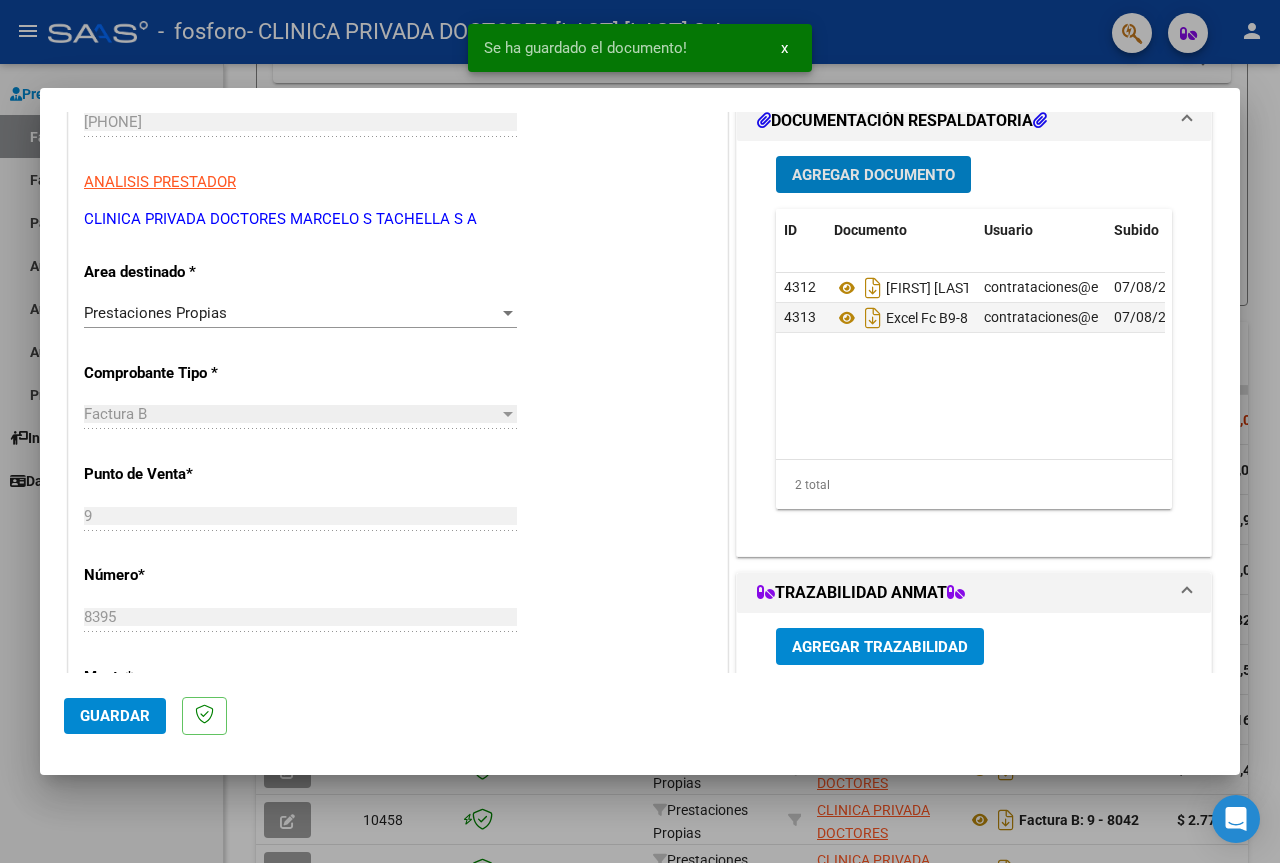 scroll, scrollTop: 300, scrollLeft: 0, axis: vertical 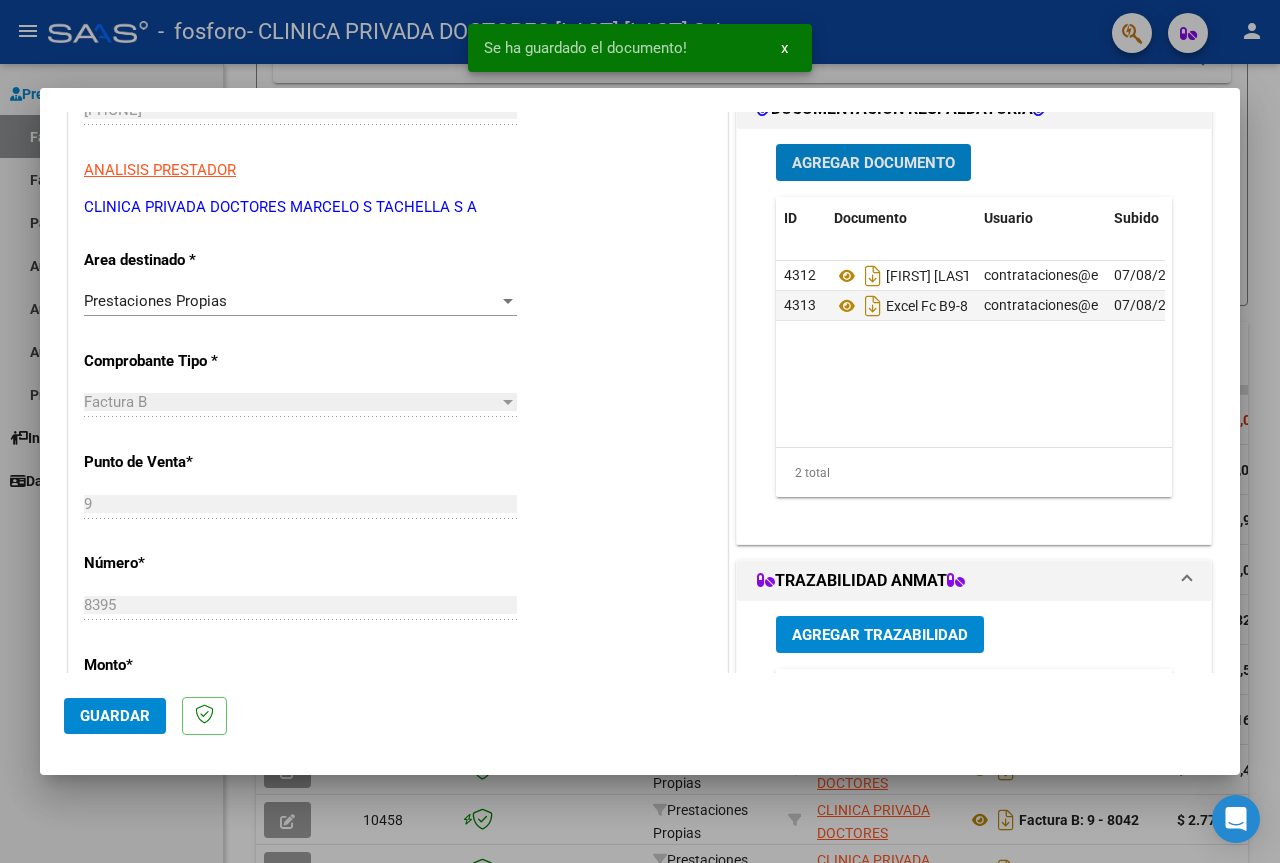 click on "Guardar" 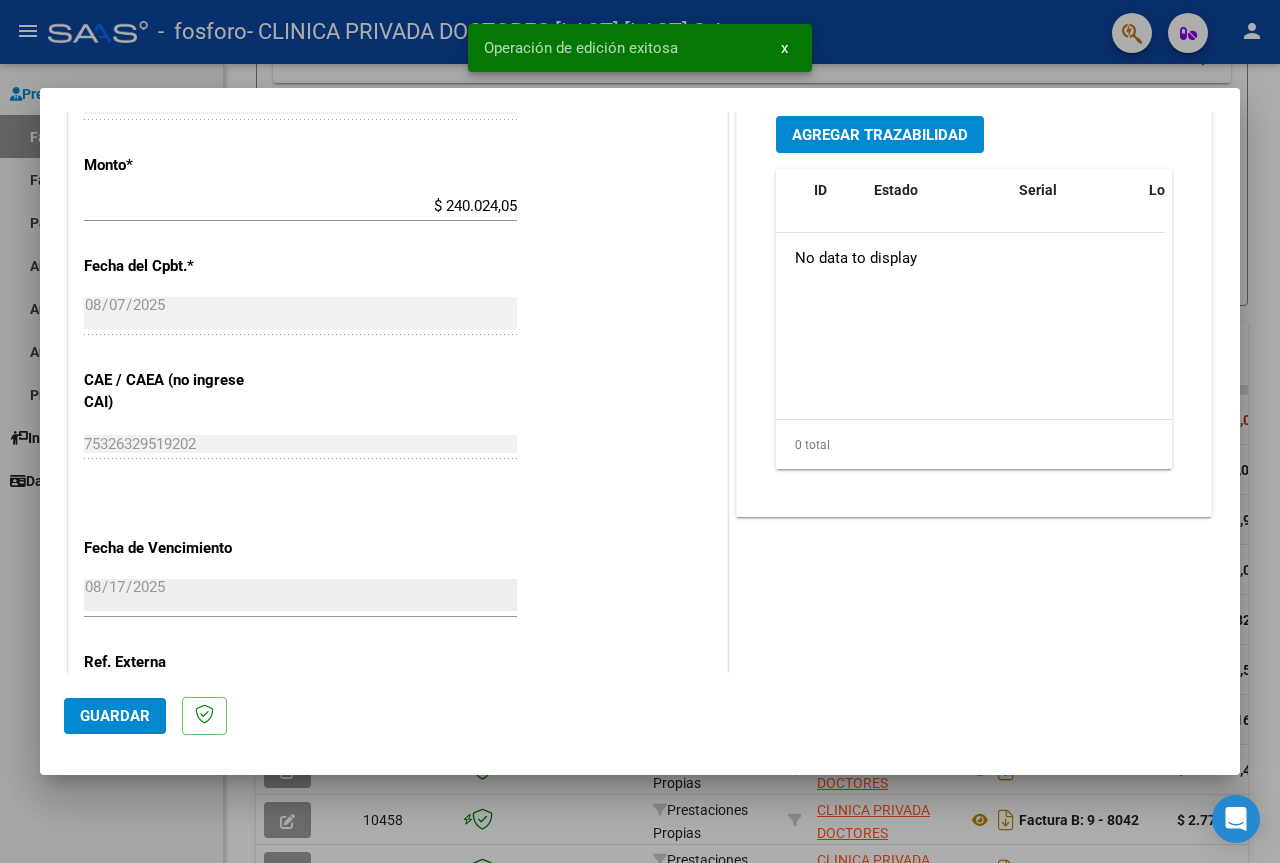 scroll, scrollTop: 986, scrollLeft: 0, axis: vertical 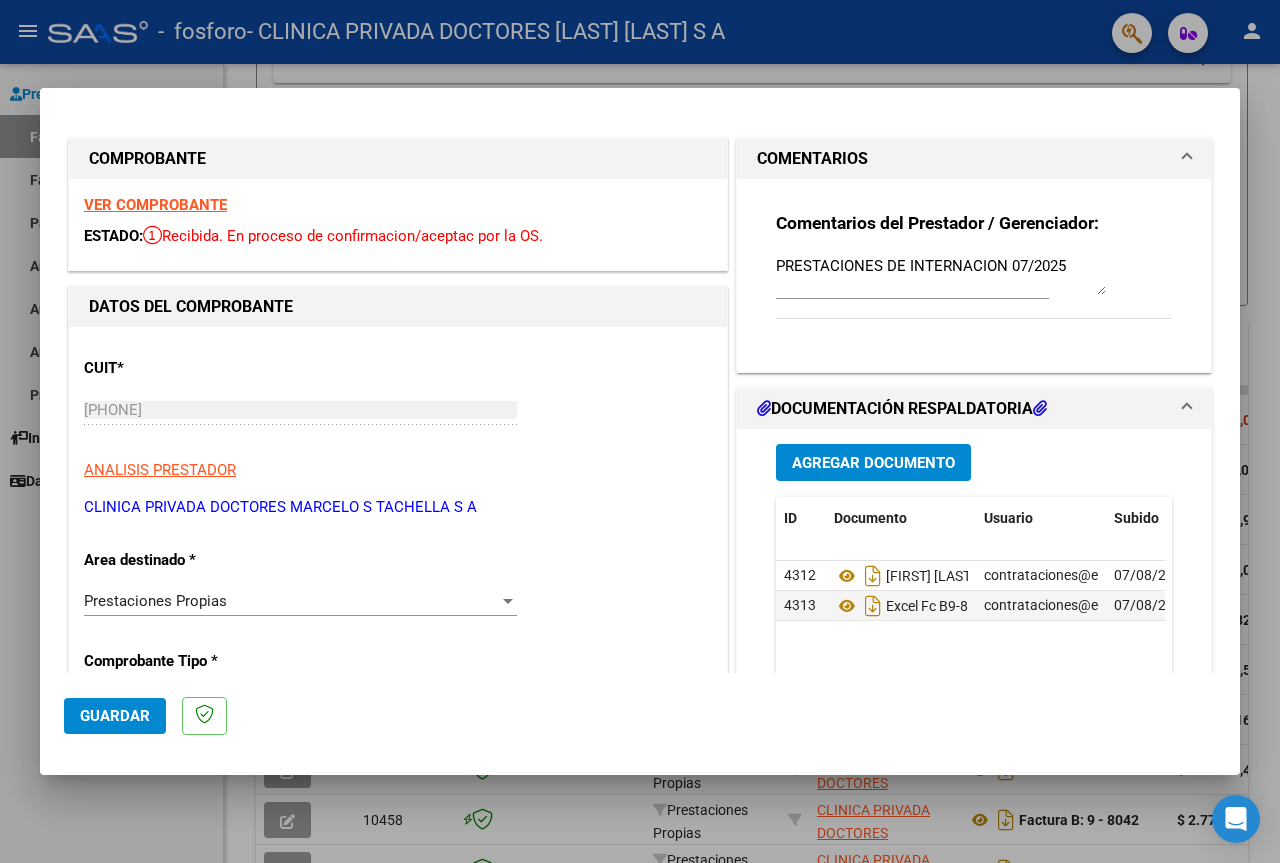 click at bounding box center [640, 431] 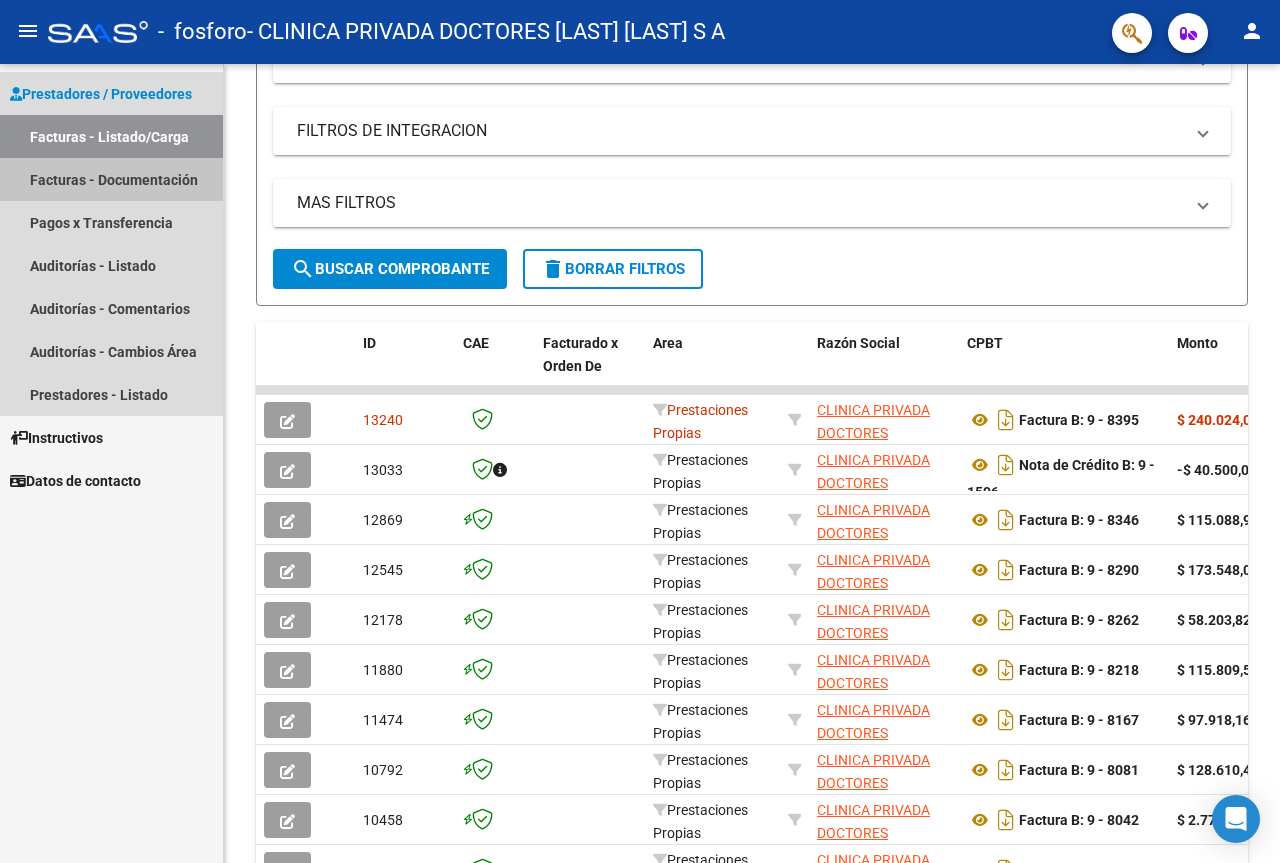 click on "Facturas - Documentación" at bounding box center (111, 179) 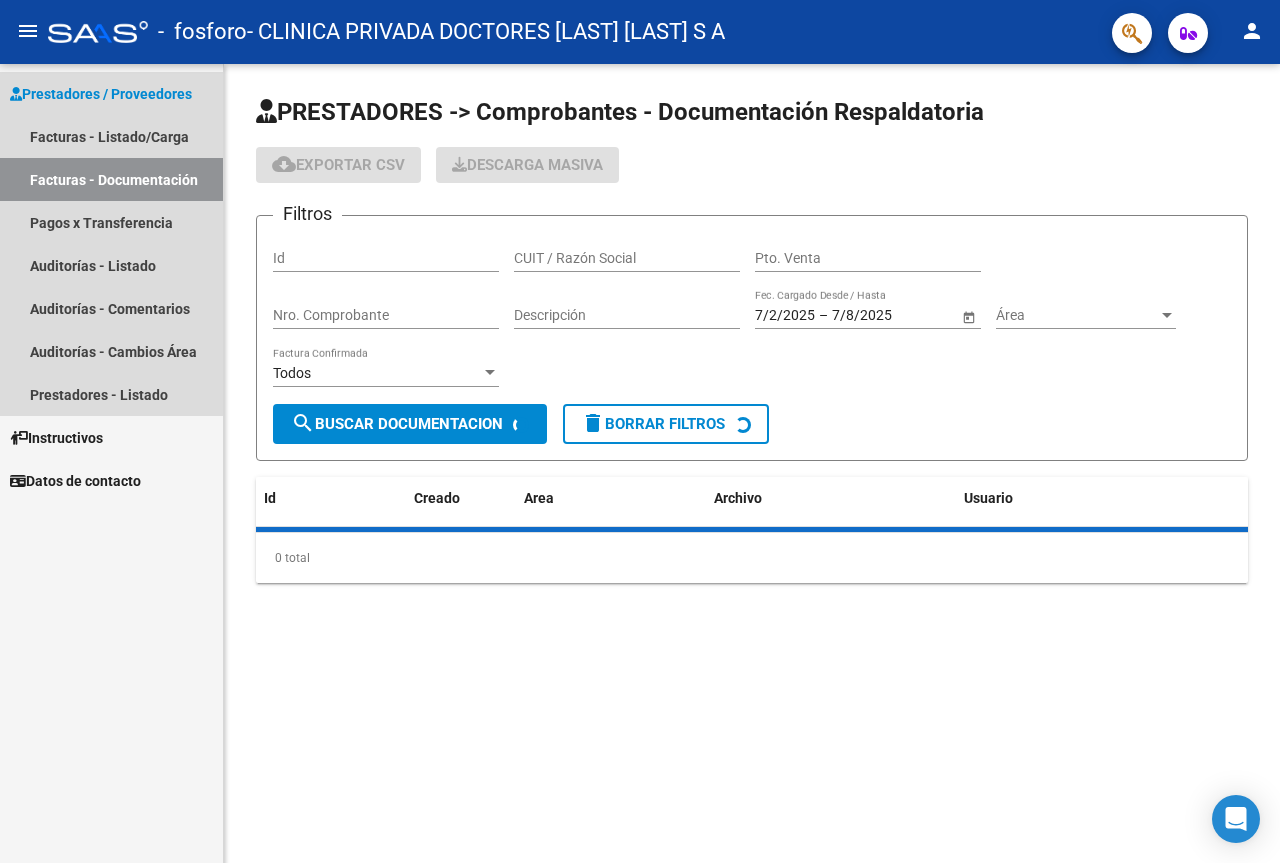 scroll, scrollTop: 0, scrollLeft: 0, axis: both 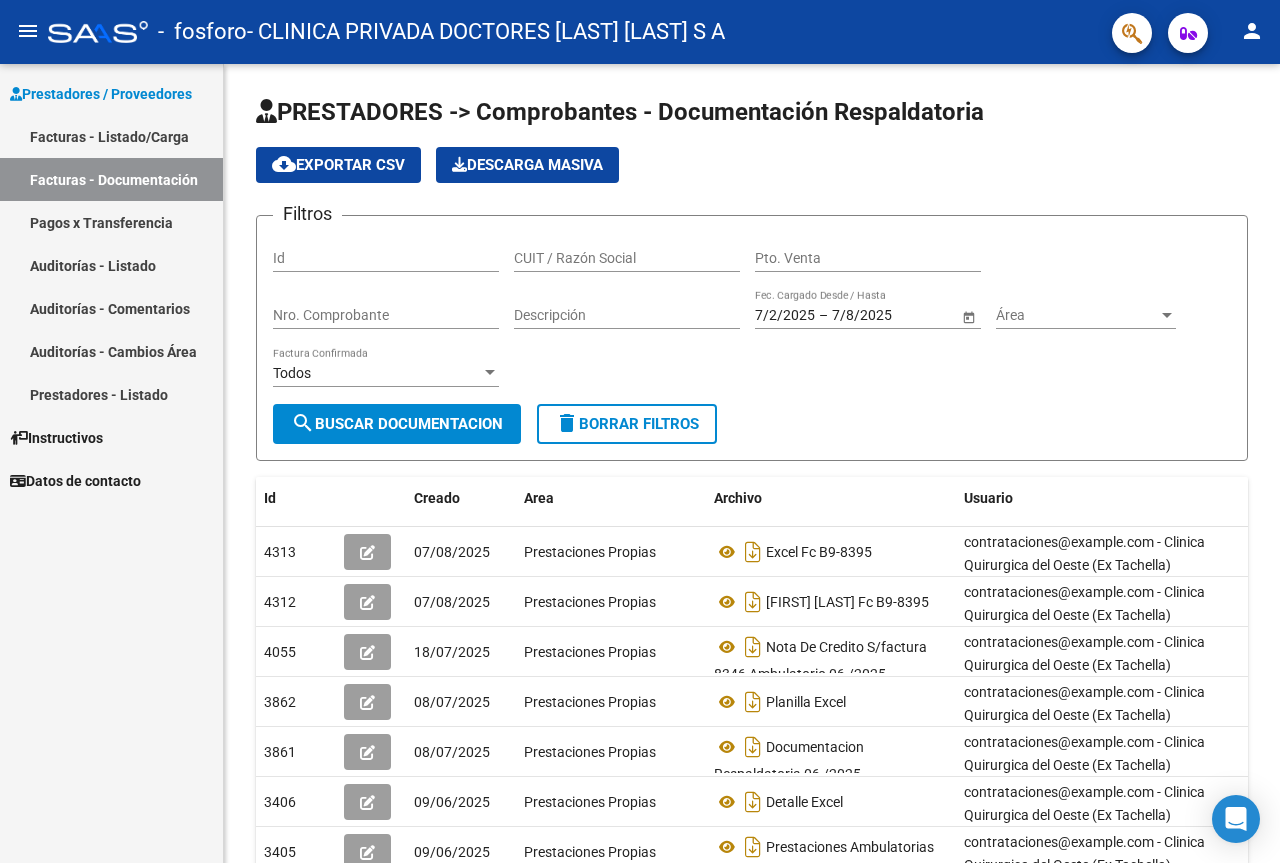 click on "person" 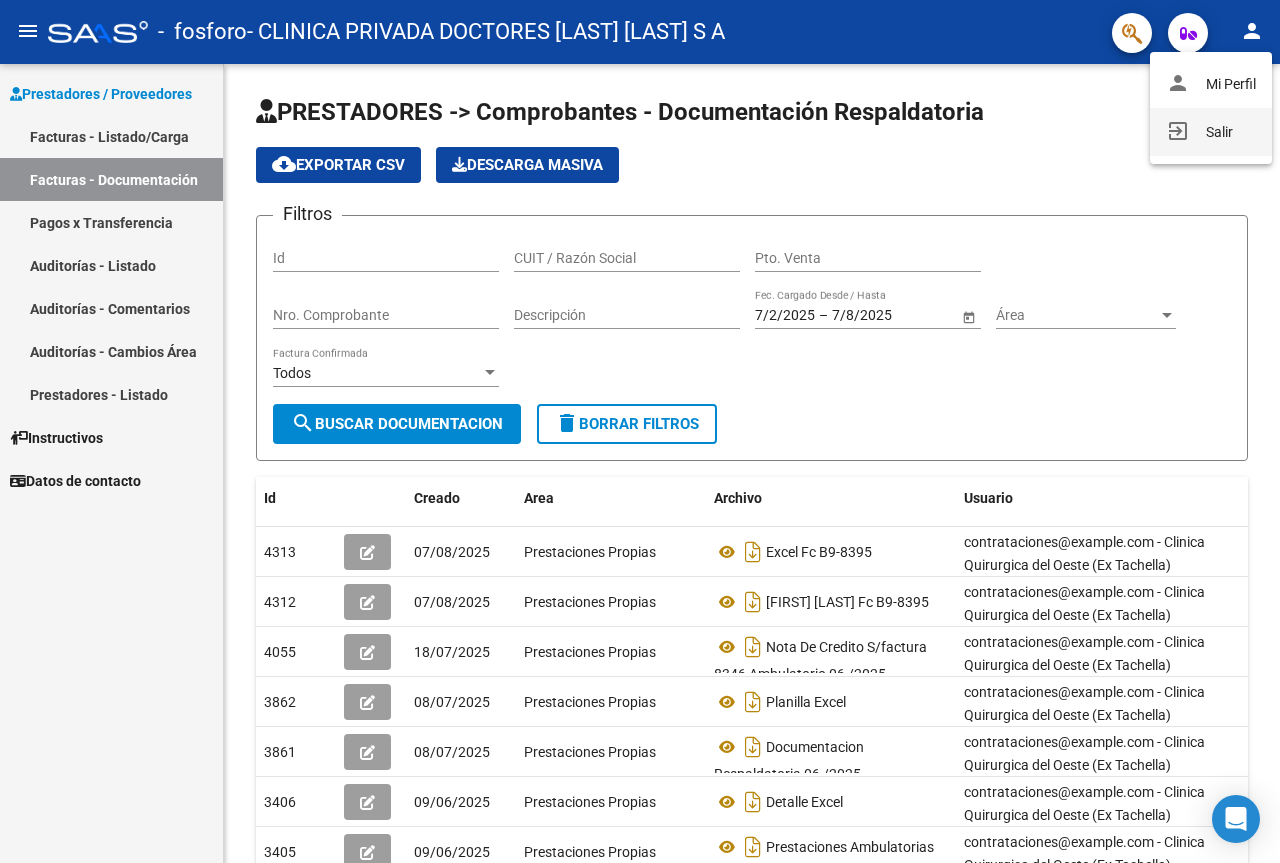 click on "exit_to_app  Salir" at bounding box center [1211, 132] 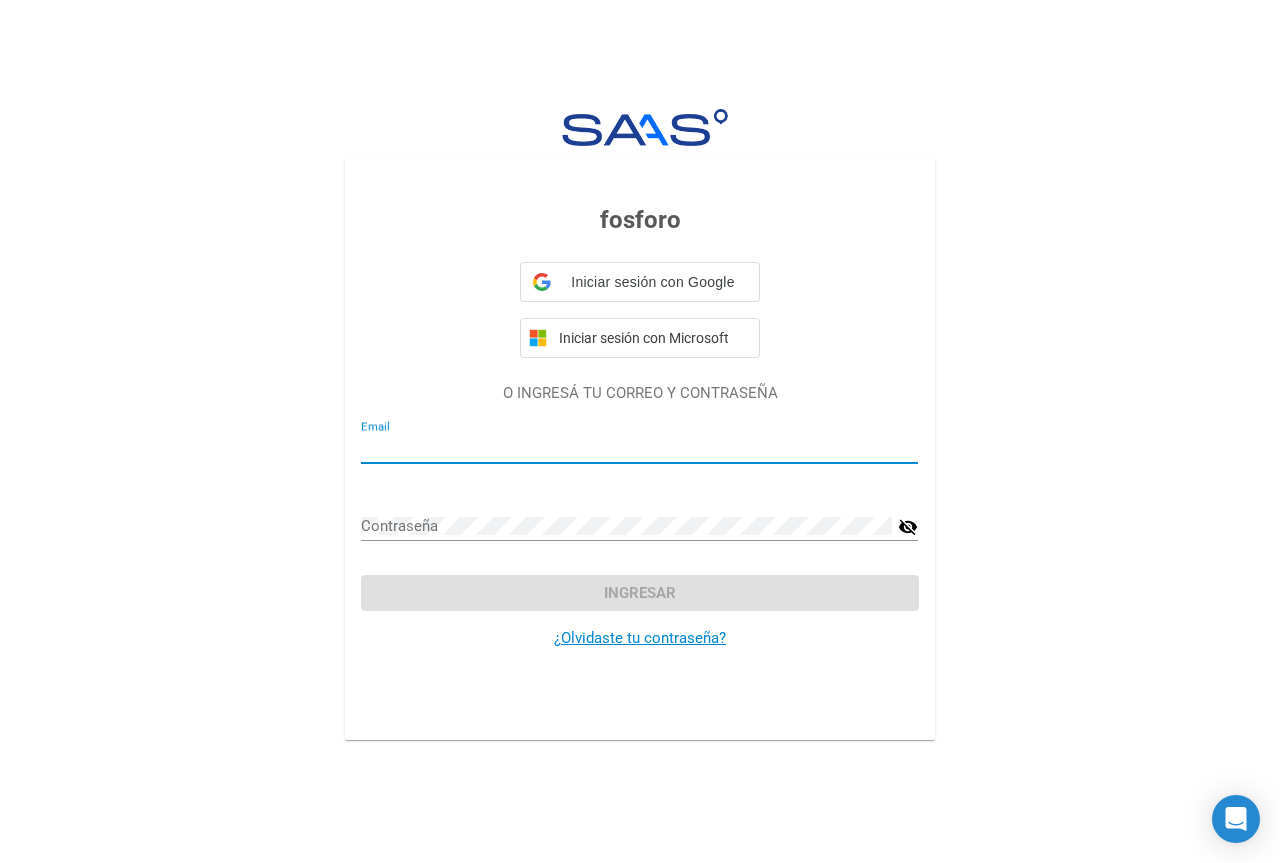 type on "contrataciones@example.com" 